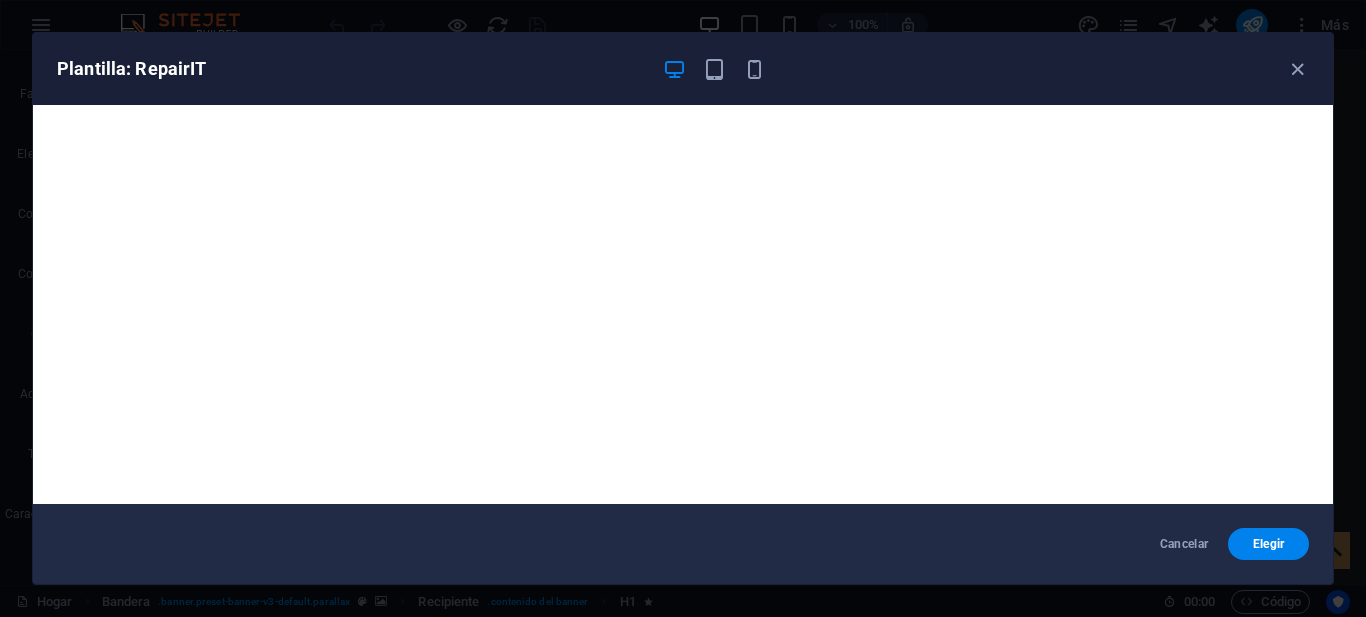 scroll, scrollTop: 0, scrollLeft: 0, axis: both 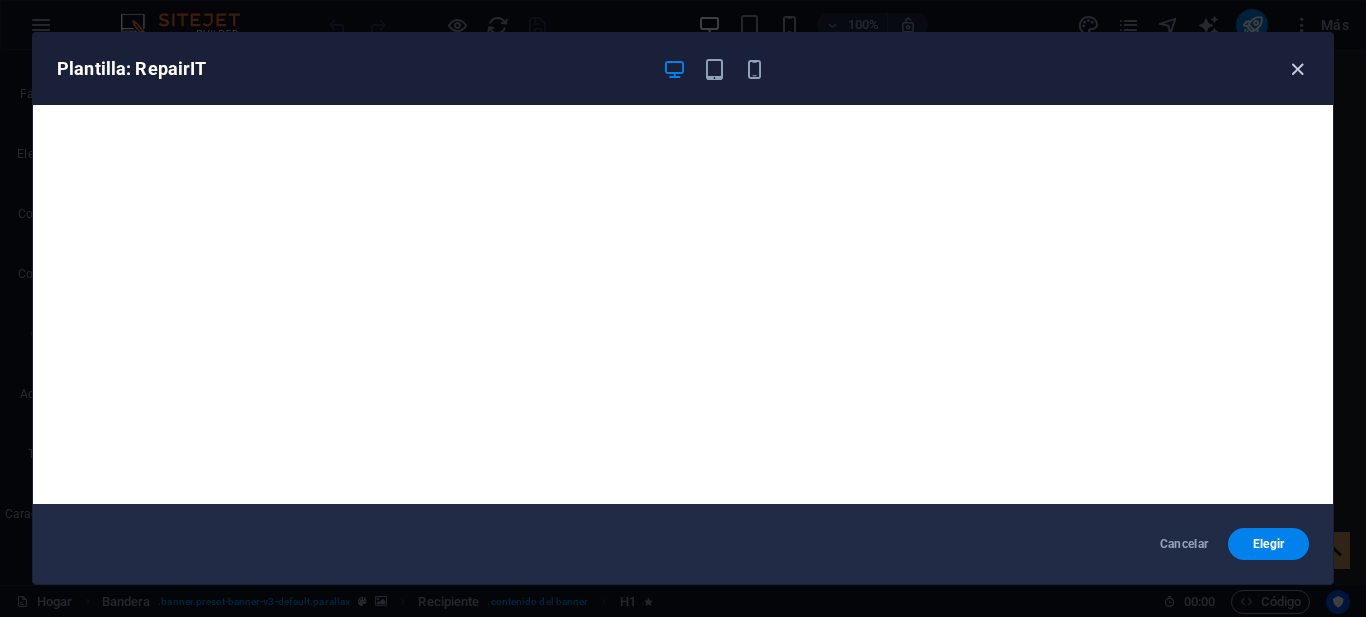 click at bounding box center (1297, 69) 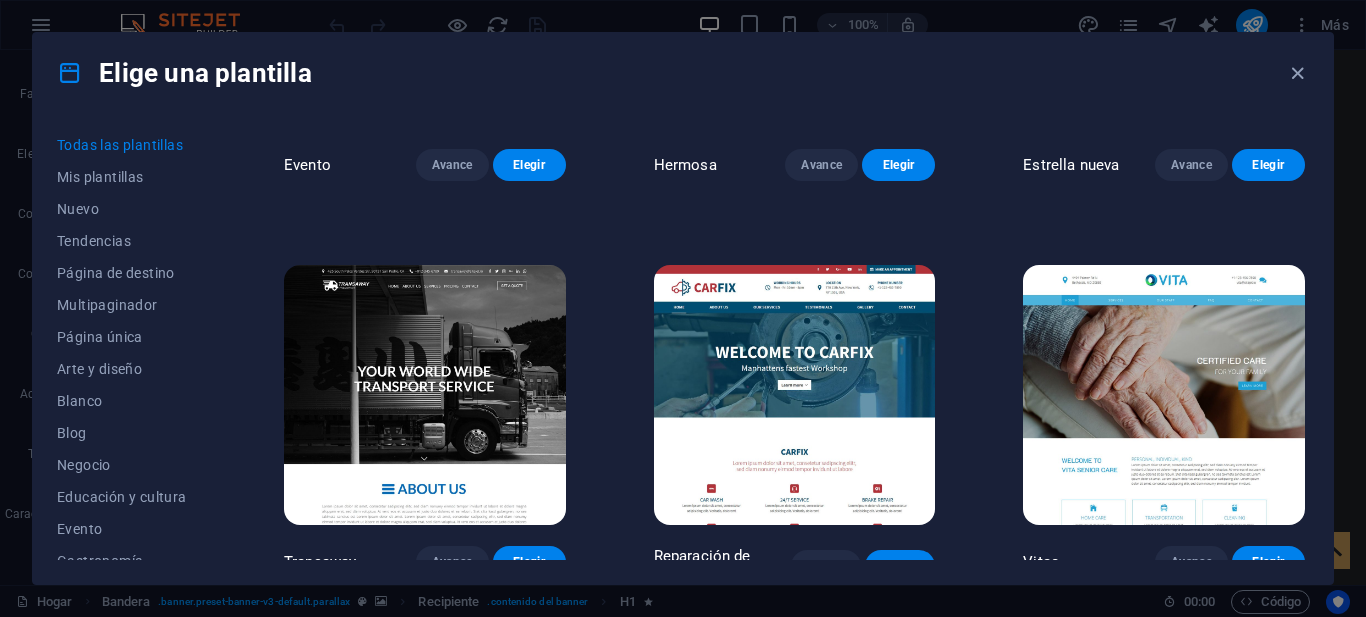 scroll, scrollTop: 15400, scrollLeft: 0, axis: vertical 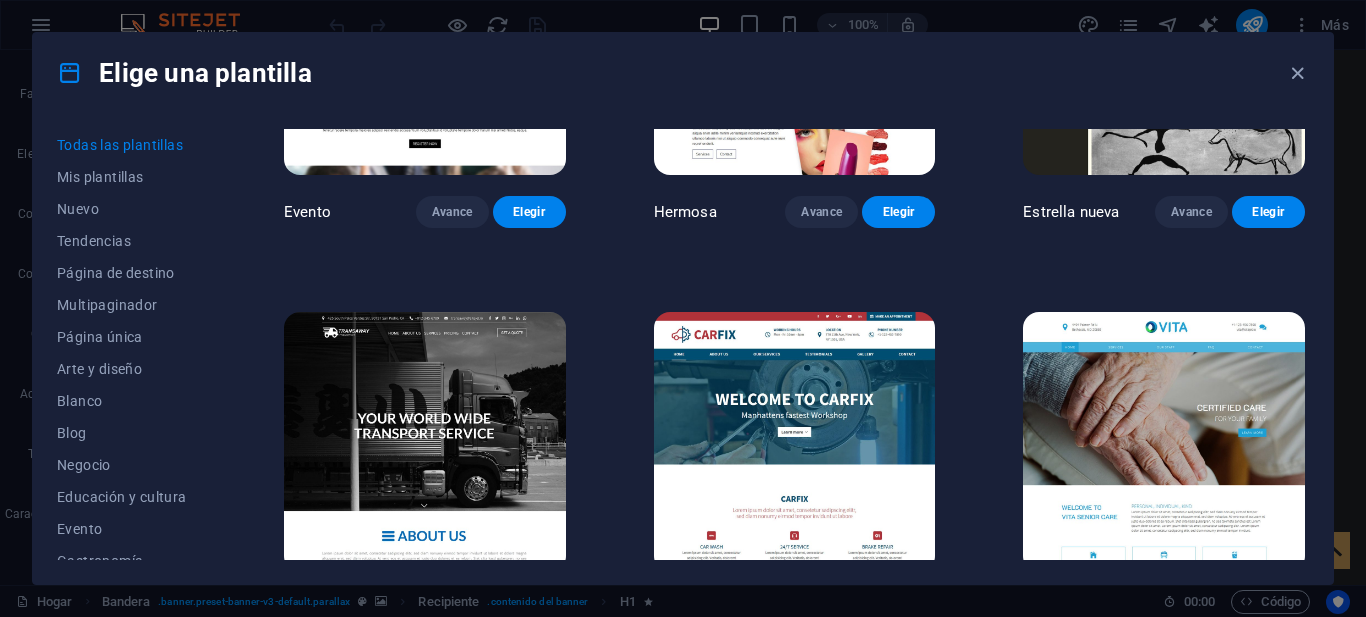 click at bounding box center [425, 441] 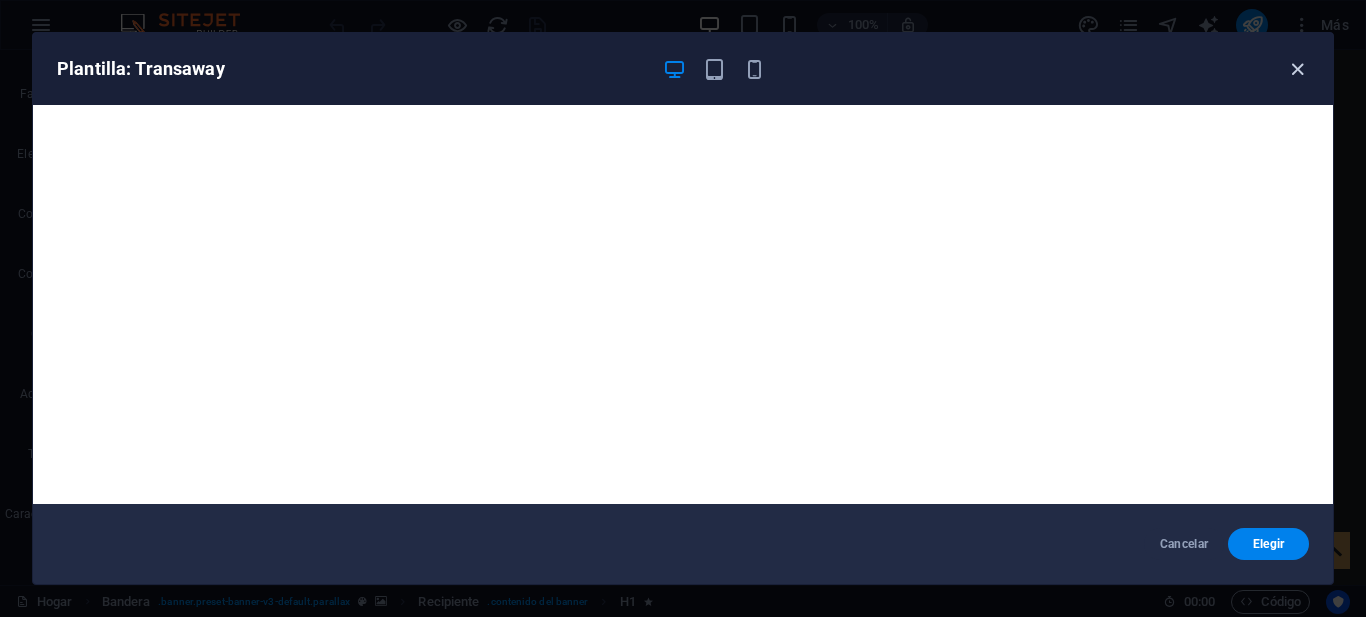 click at bounding box center (1297, 69) 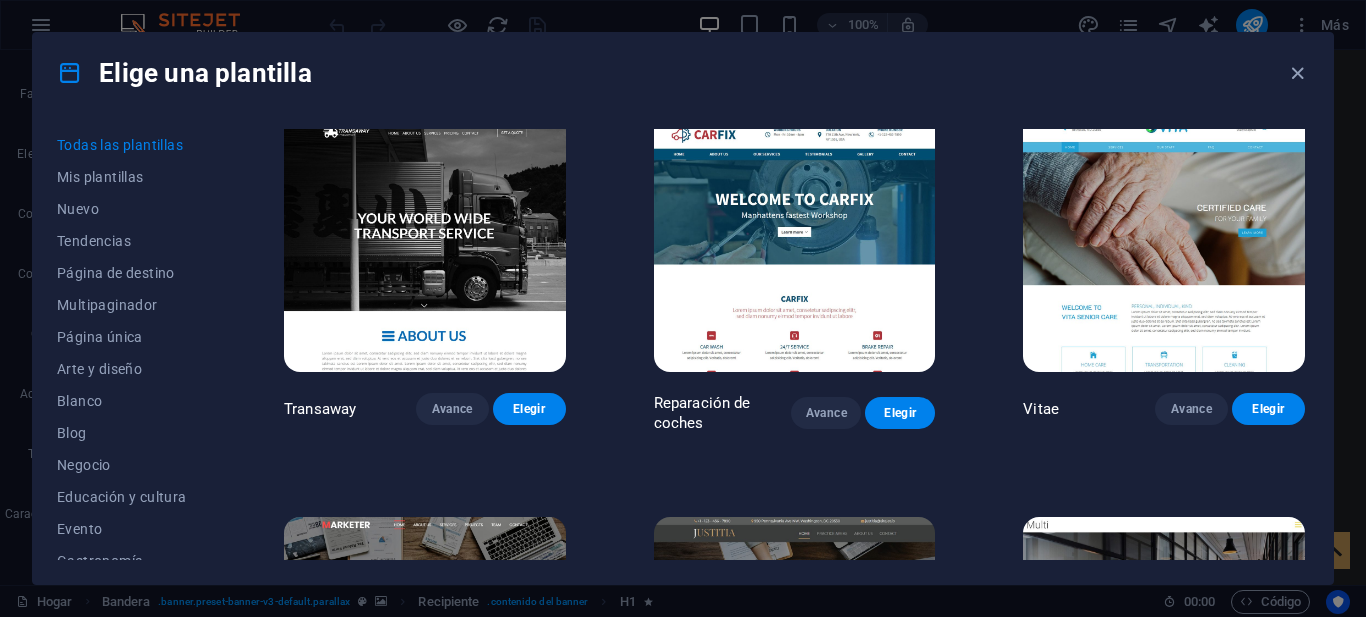 scroll, scrollTop: 15400, scrollLeft: 0, axis: vertical 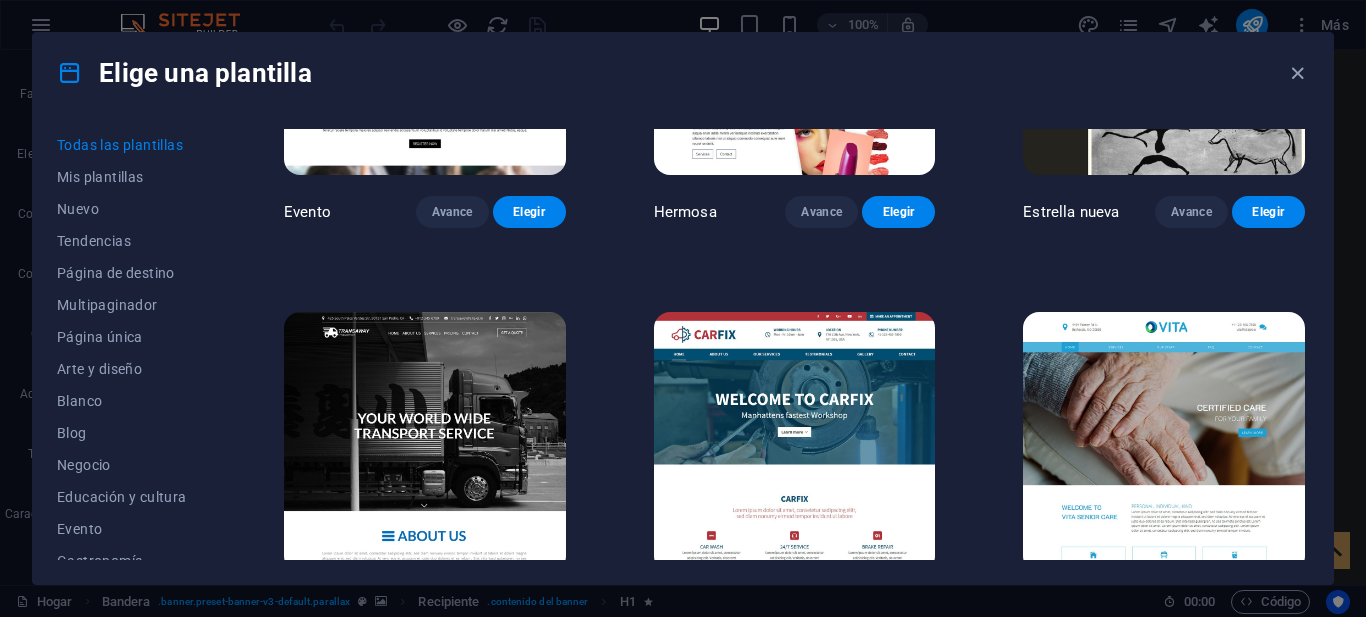 click at bounding box center [795, 442] 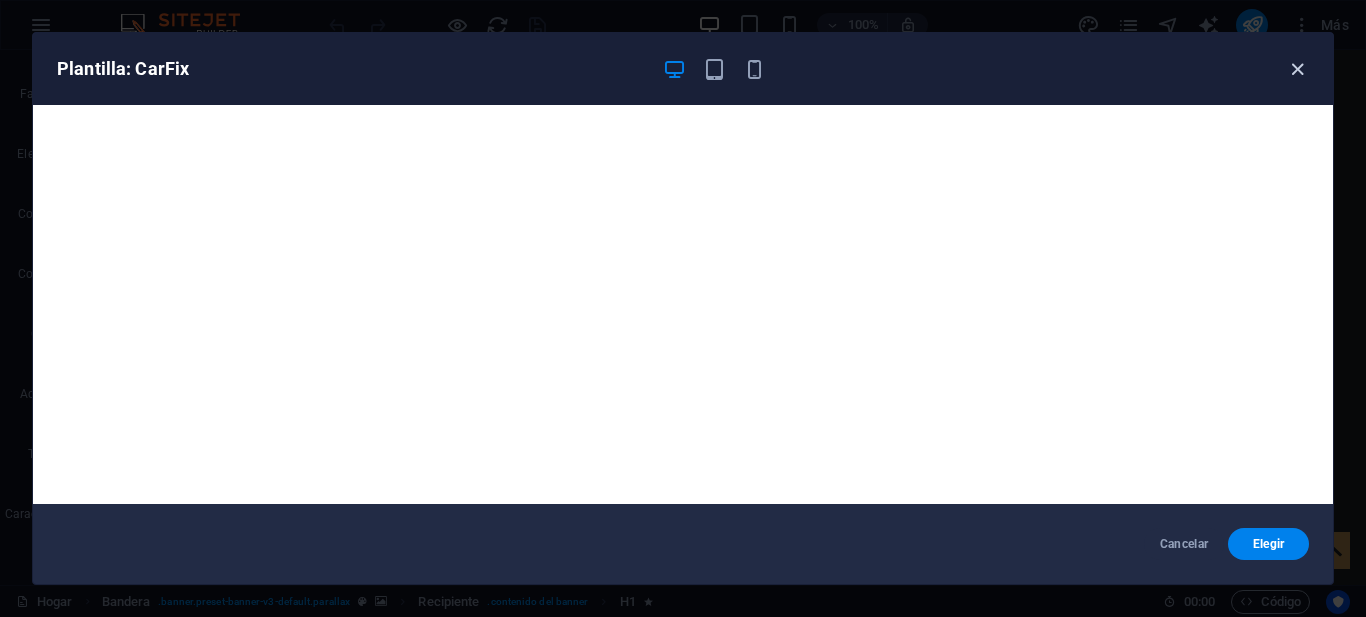 click at bounding box center (1297, 69) 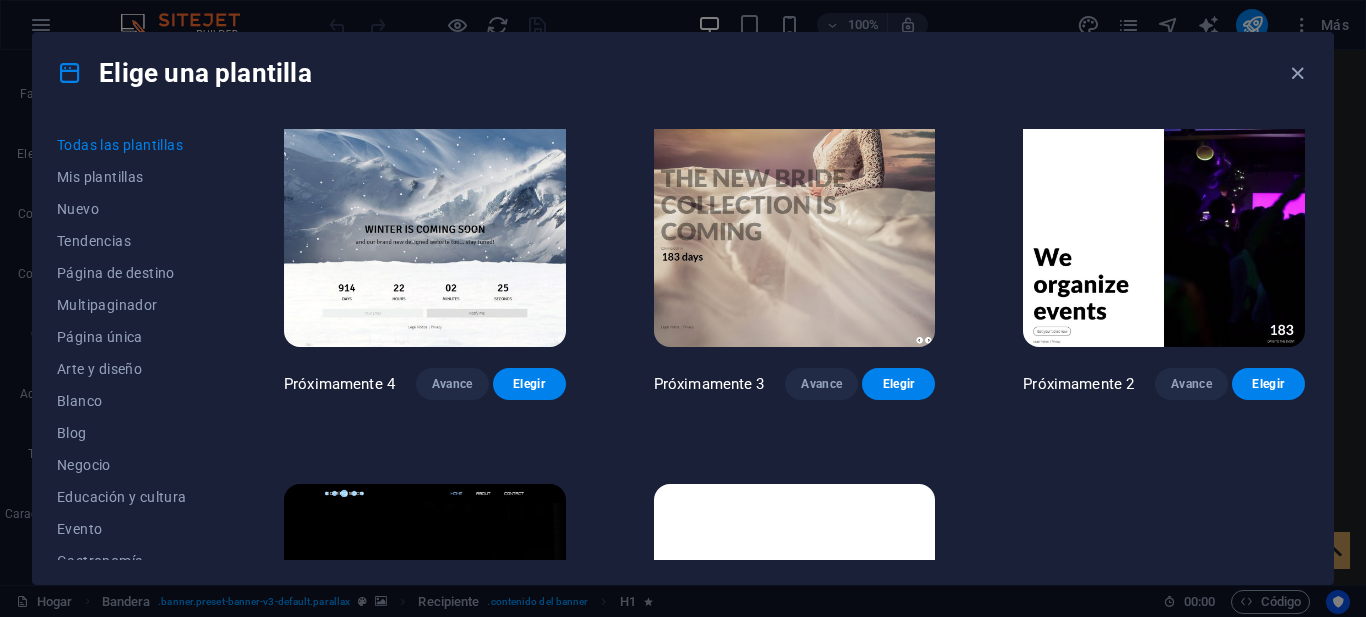scroll, scrollTop: 21339, scrollLeft: 0, axis: vertical 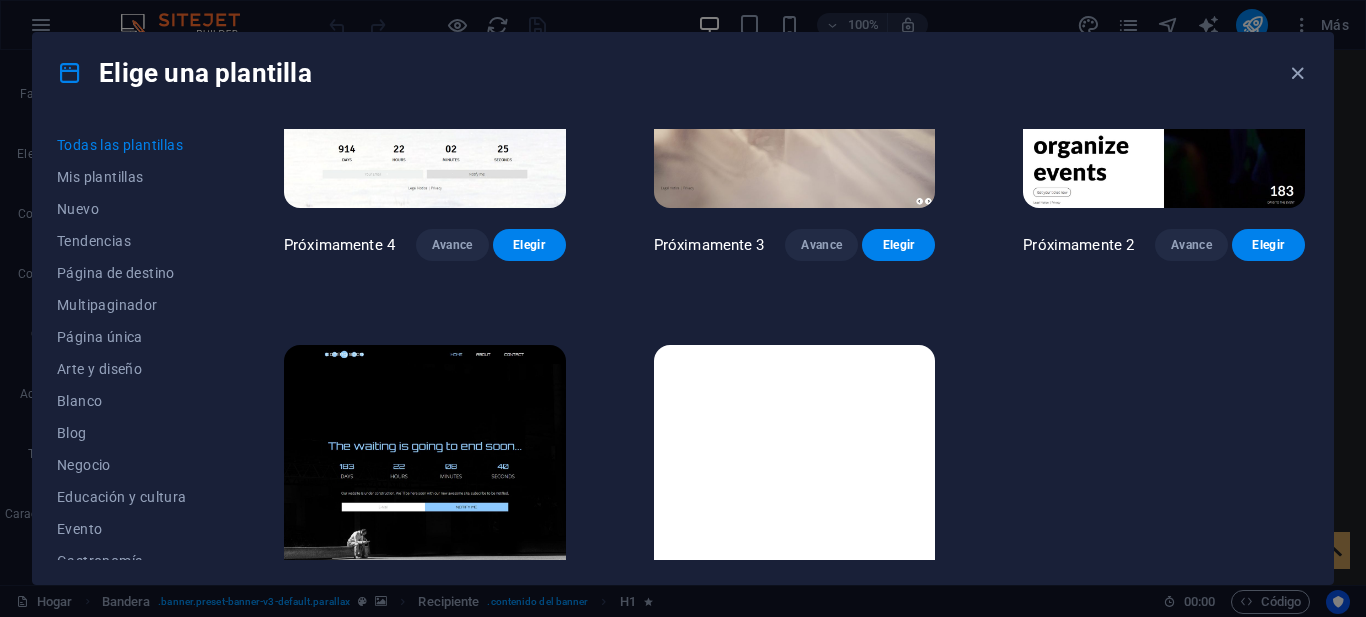 click at bounding box center [425, 474] 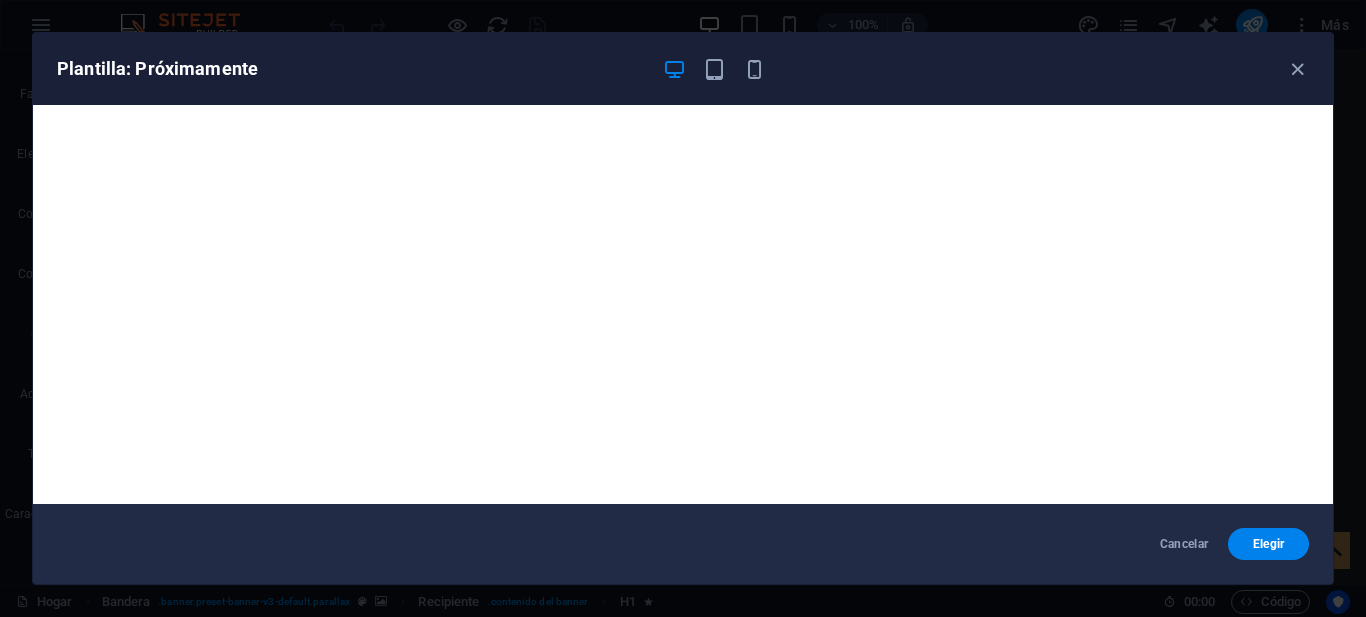 click on "Plantilla: Próximamente" at bounding box center [683, 69] 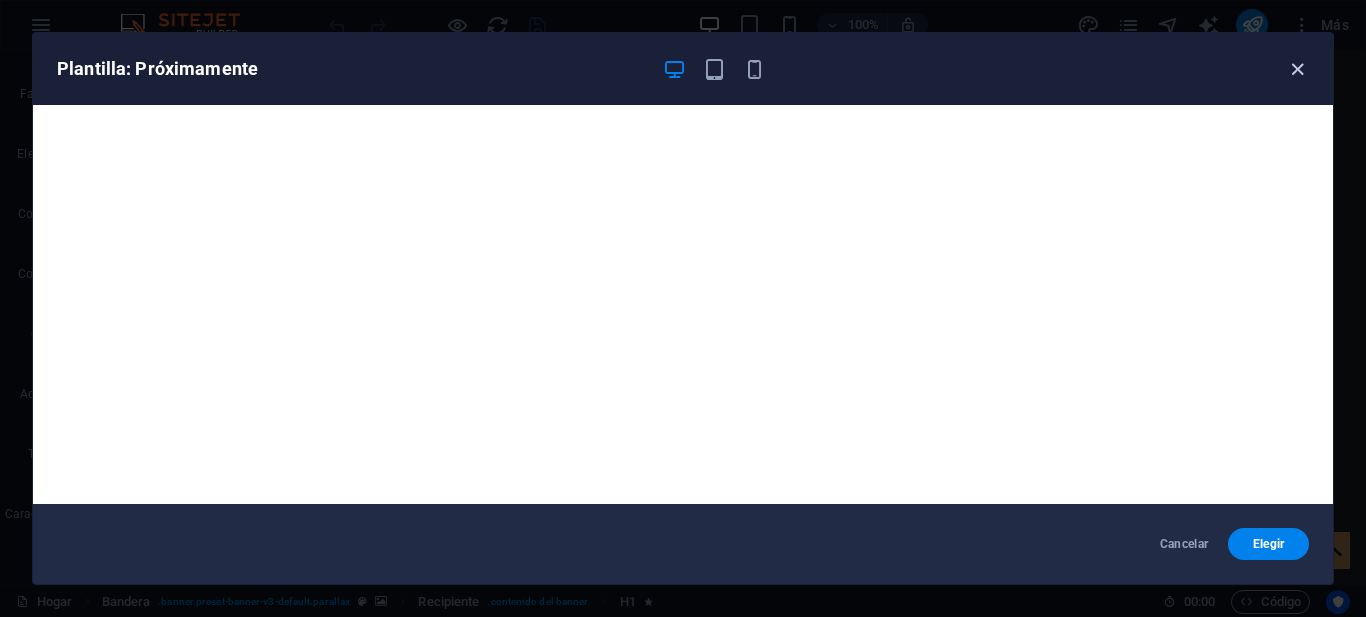 click at bounding box center [1297, 69] 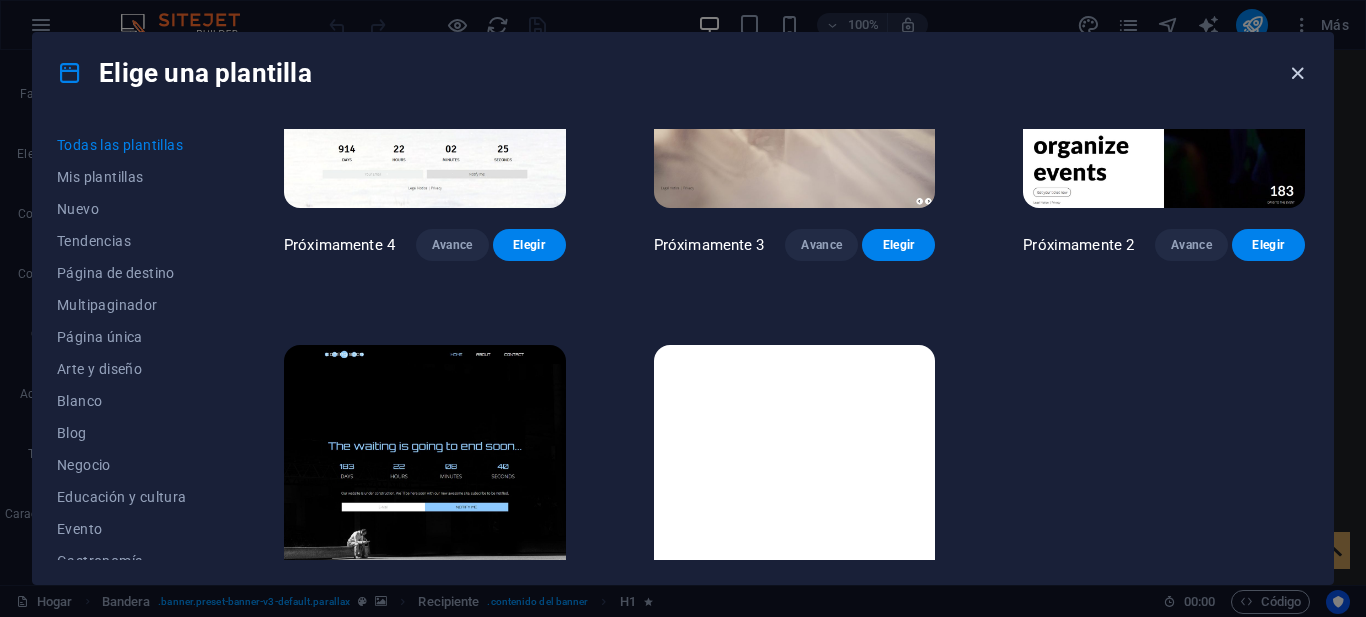 click at bounding box center (1297, 73) 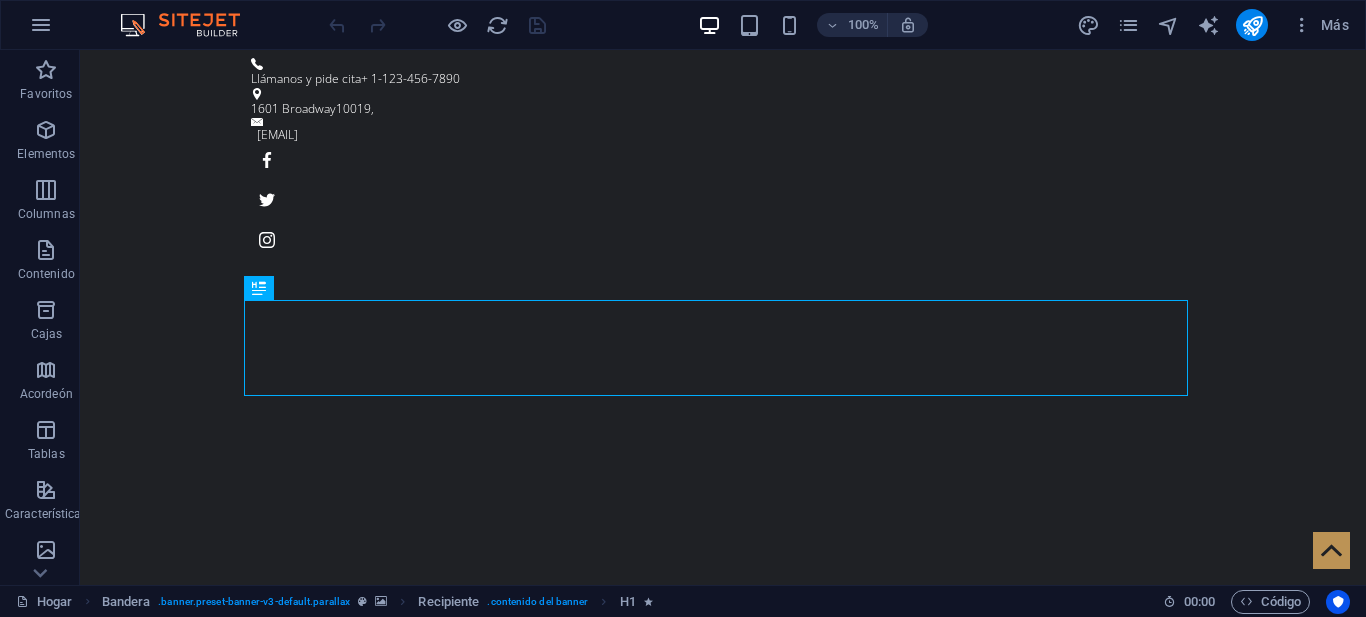 type 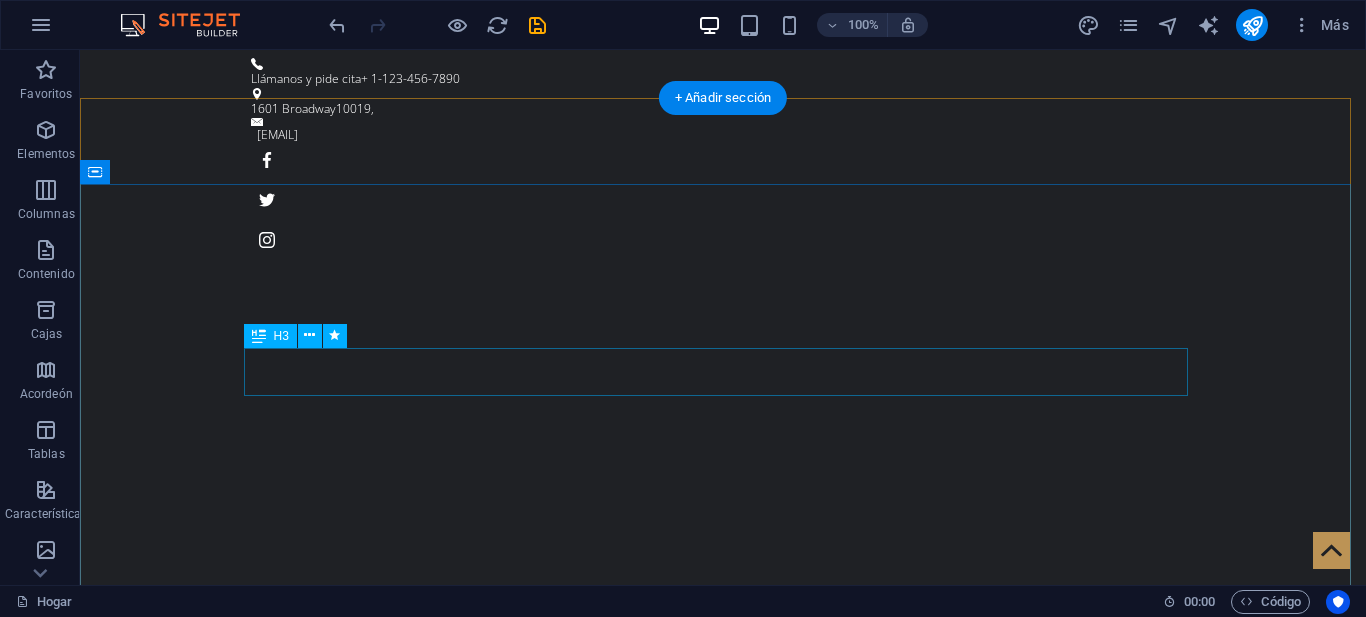 click on "La barbería original de [CITY]" at bounding box center [723, 1034] 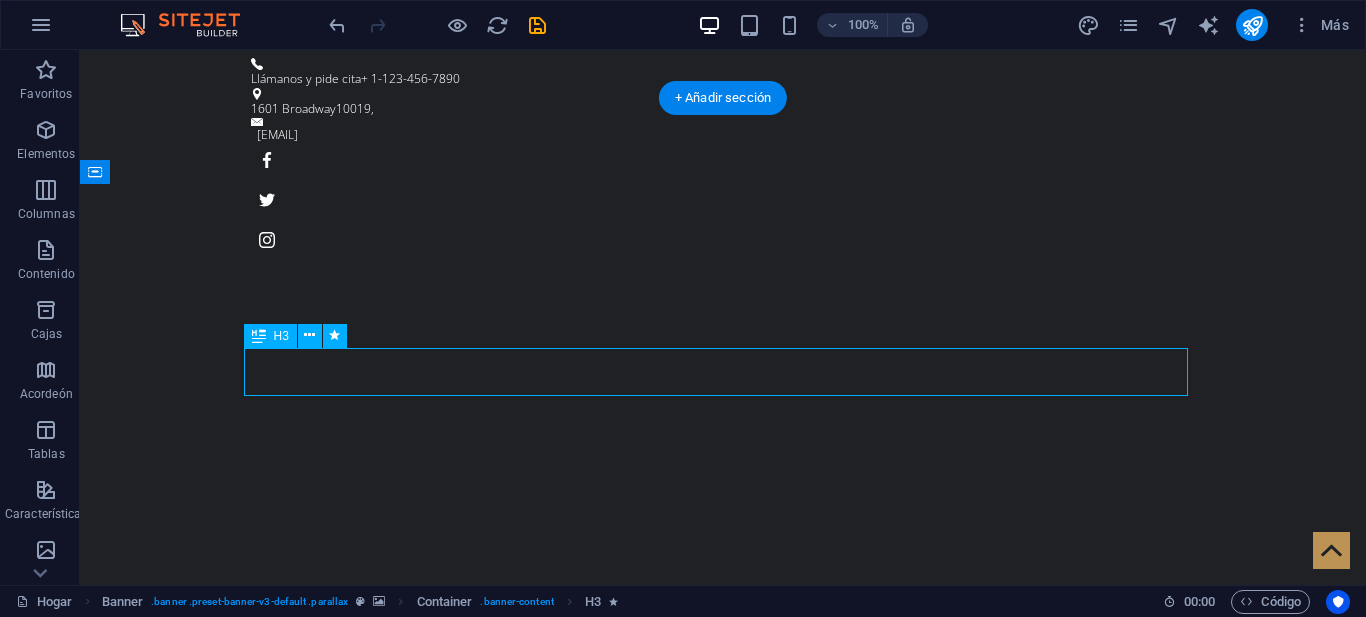click on "La barbería original de [CITY]" at bounding box center [723, 1034] 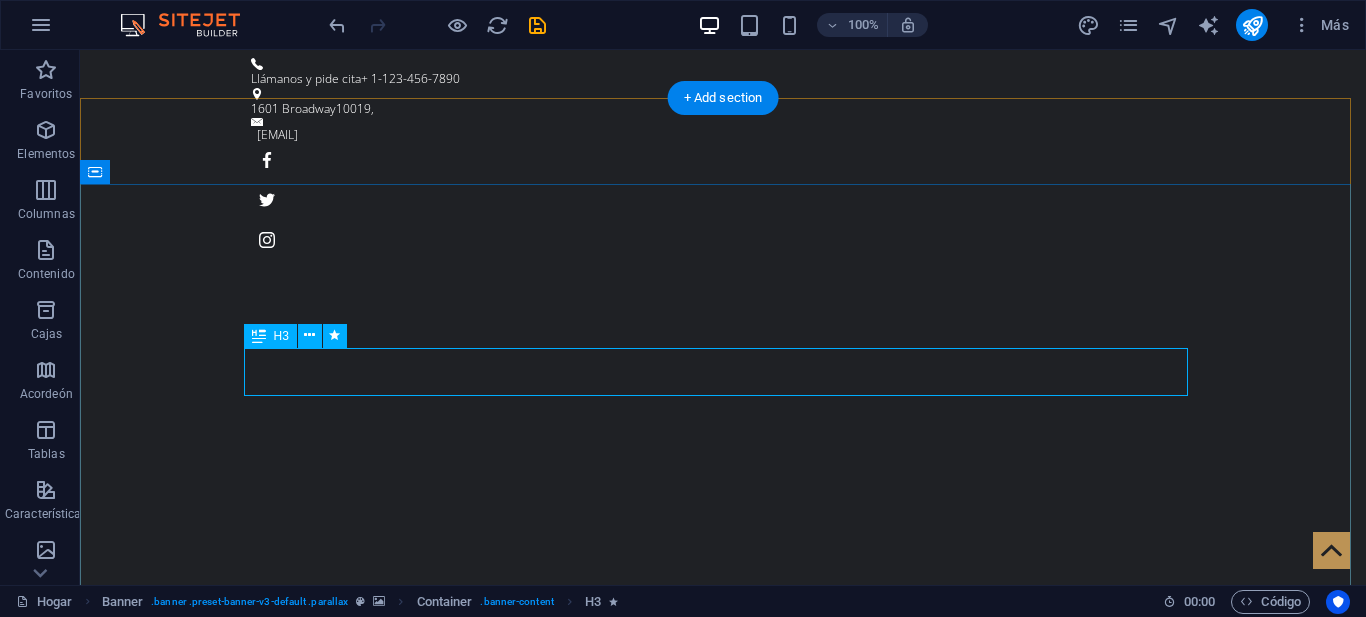 click on "La barbería original de [CITY]" at bounding box center [723, 1034] 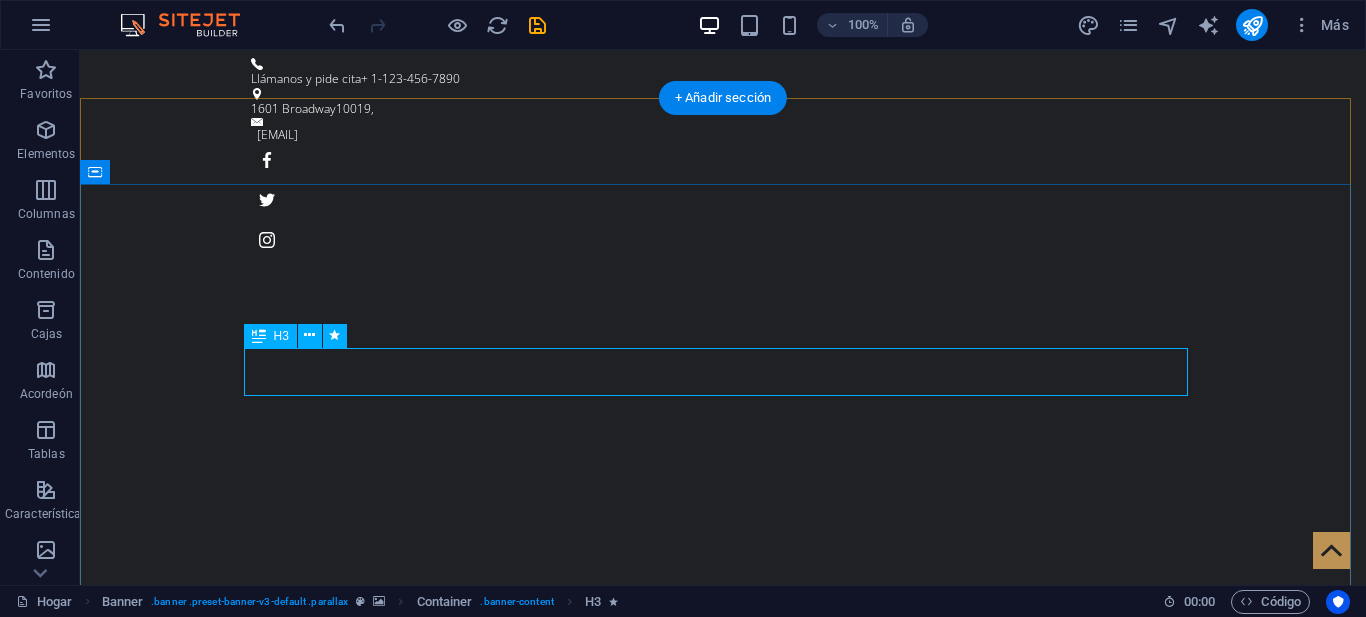 click on "La barbería original de [CITY]" at bounding box center [723, 1034] 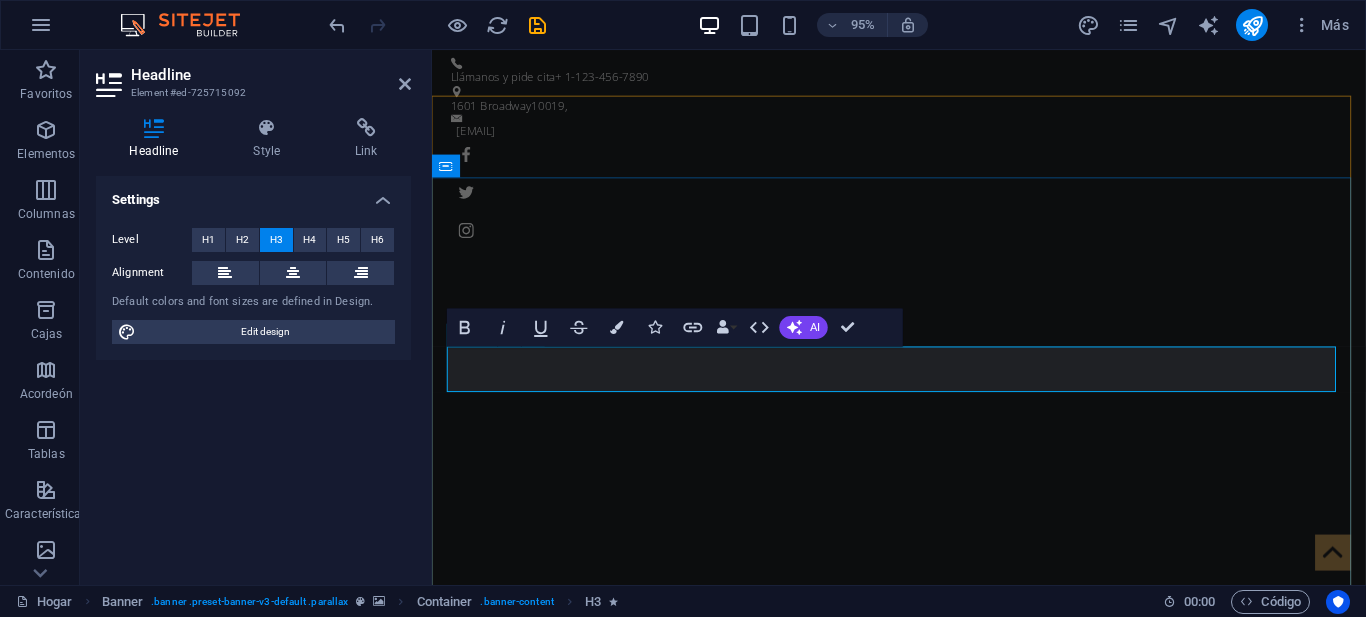 click on "La barbería original de [CITY]" at bounding box center [704, 1033] 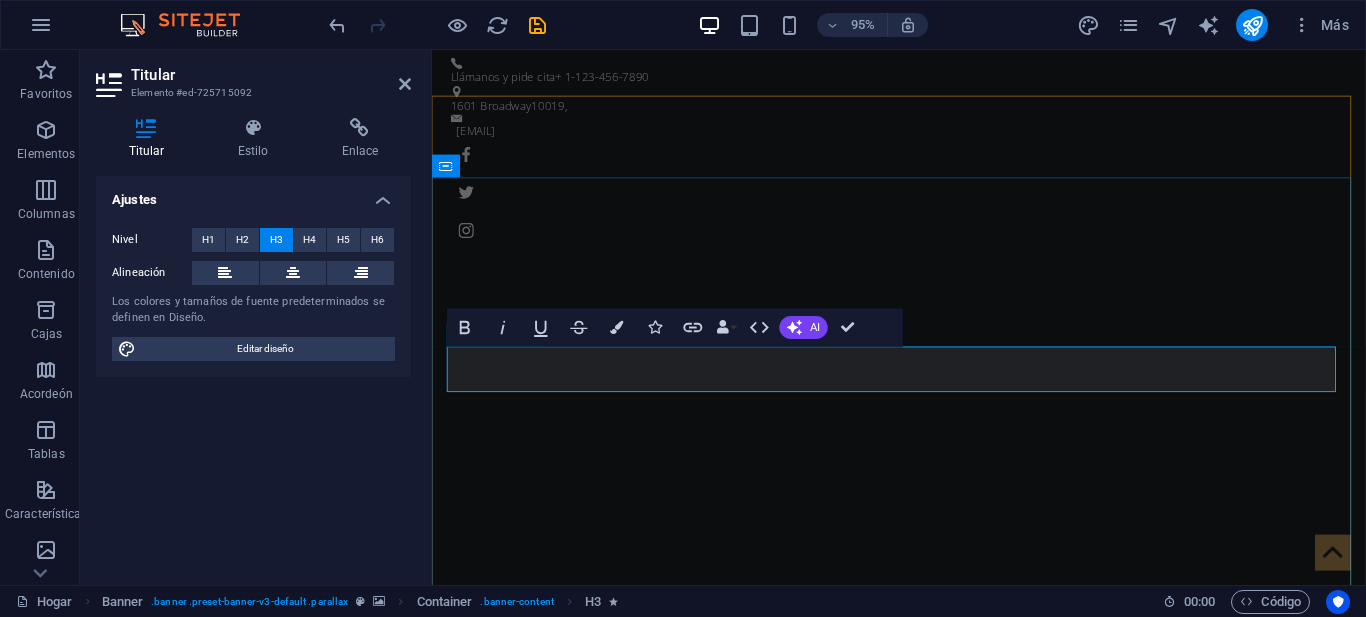 type 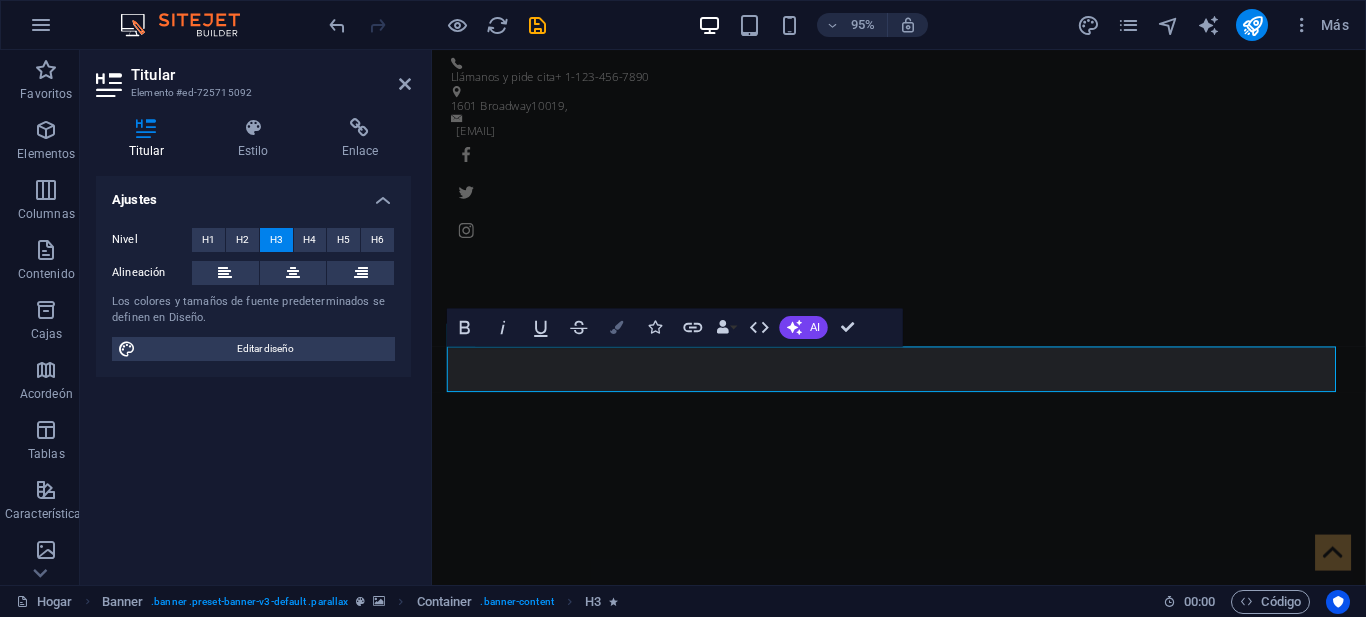 click on "Bandera" at bounding box center (617, 327) 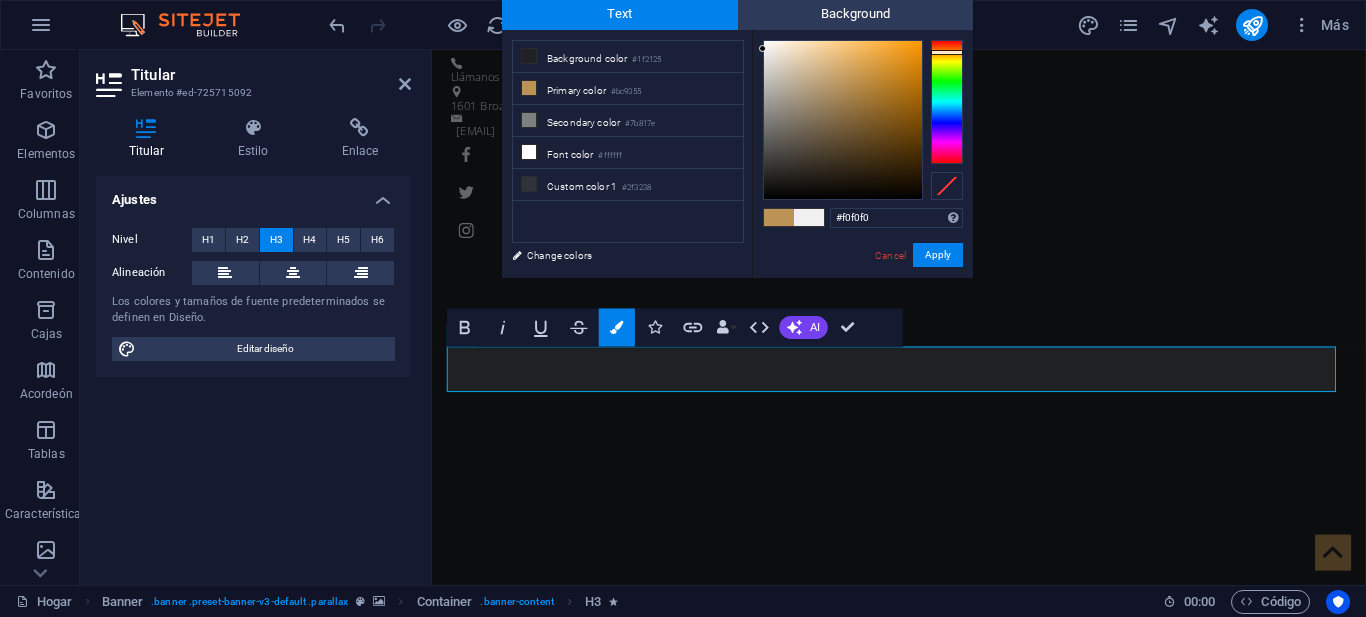 drag, startPoint x: 847, startPoint y: 77, endPoint x: 761, endPoint y: 49, distance: 90.44335 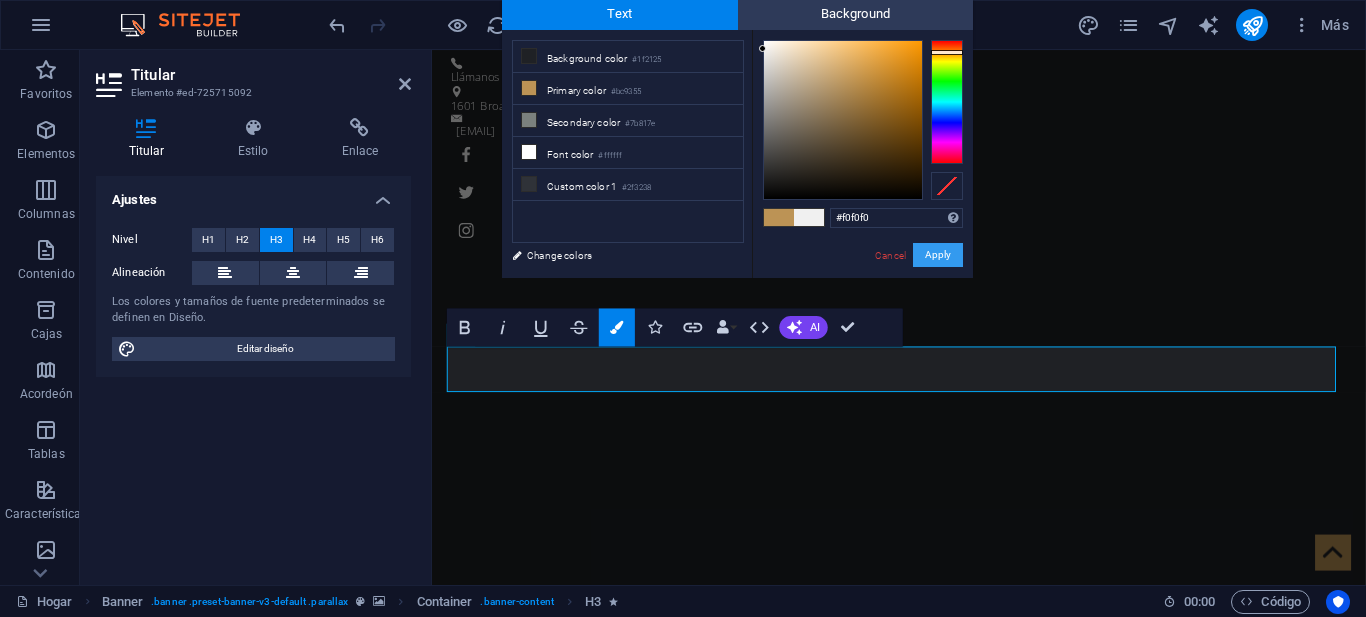click on "Apply" at bounding box center (938, 255) 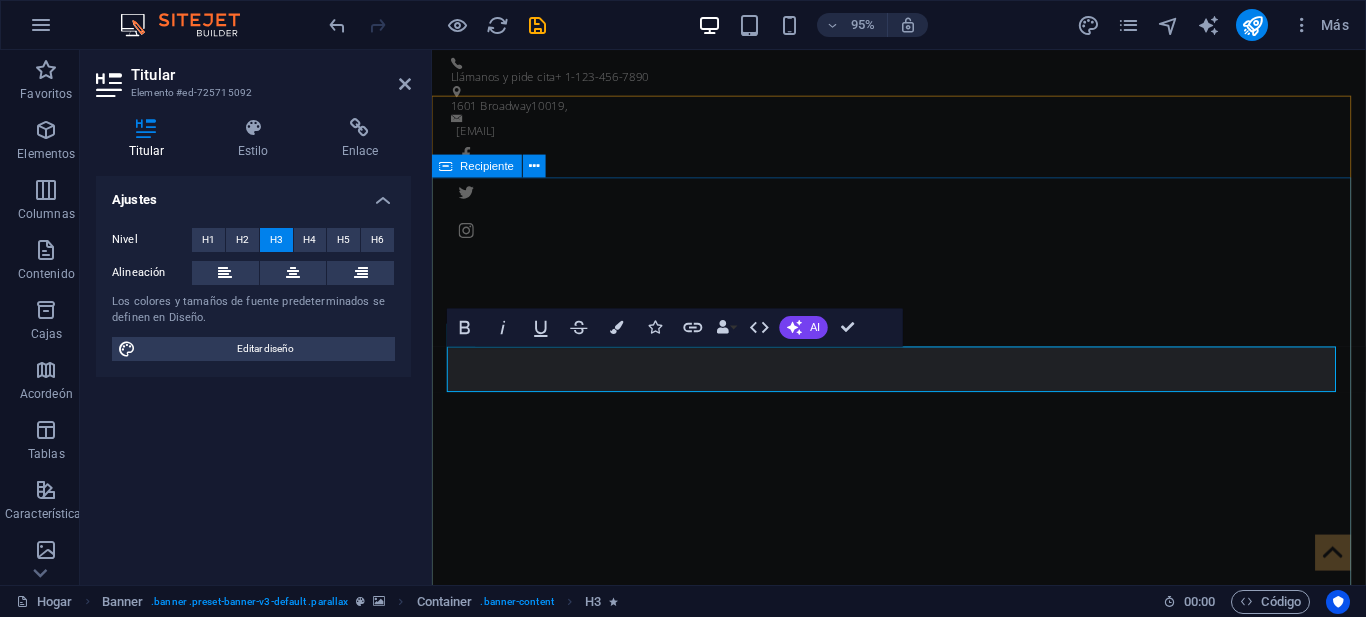 drag, startPoint x: 1140, startPoint y: 385, endPoint x: 528, endPoint y: 372, distance: 612.13806 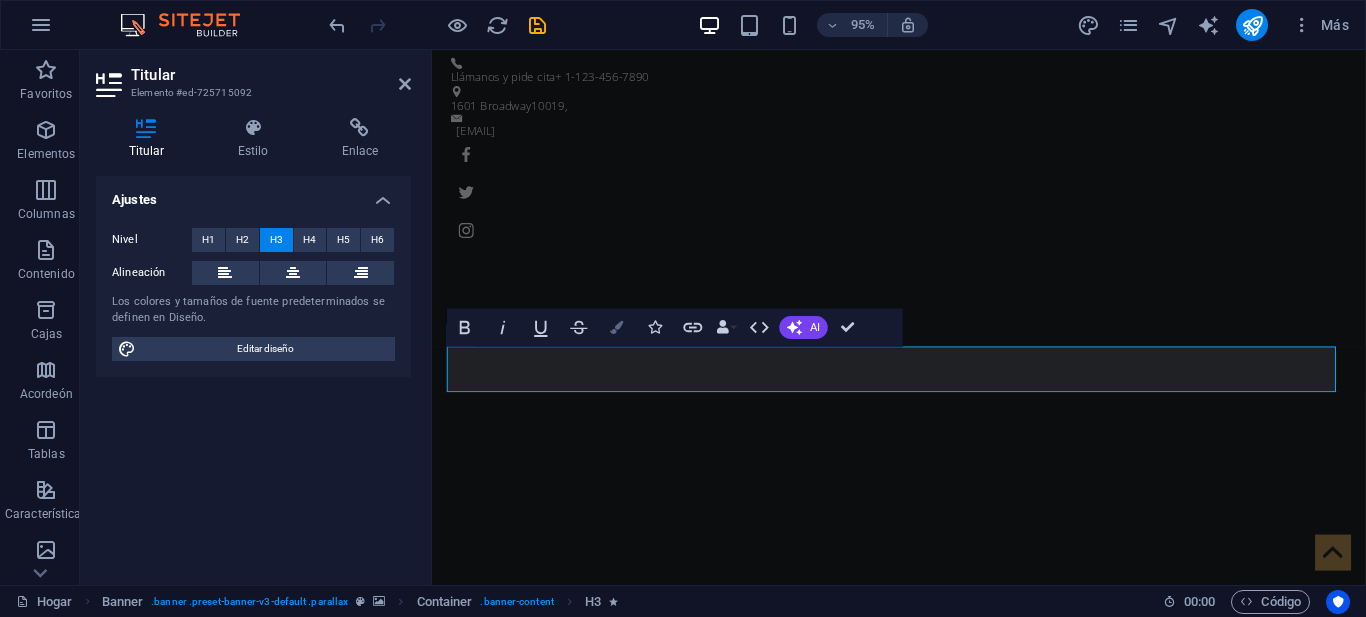 click at bounding box center [617, 326] 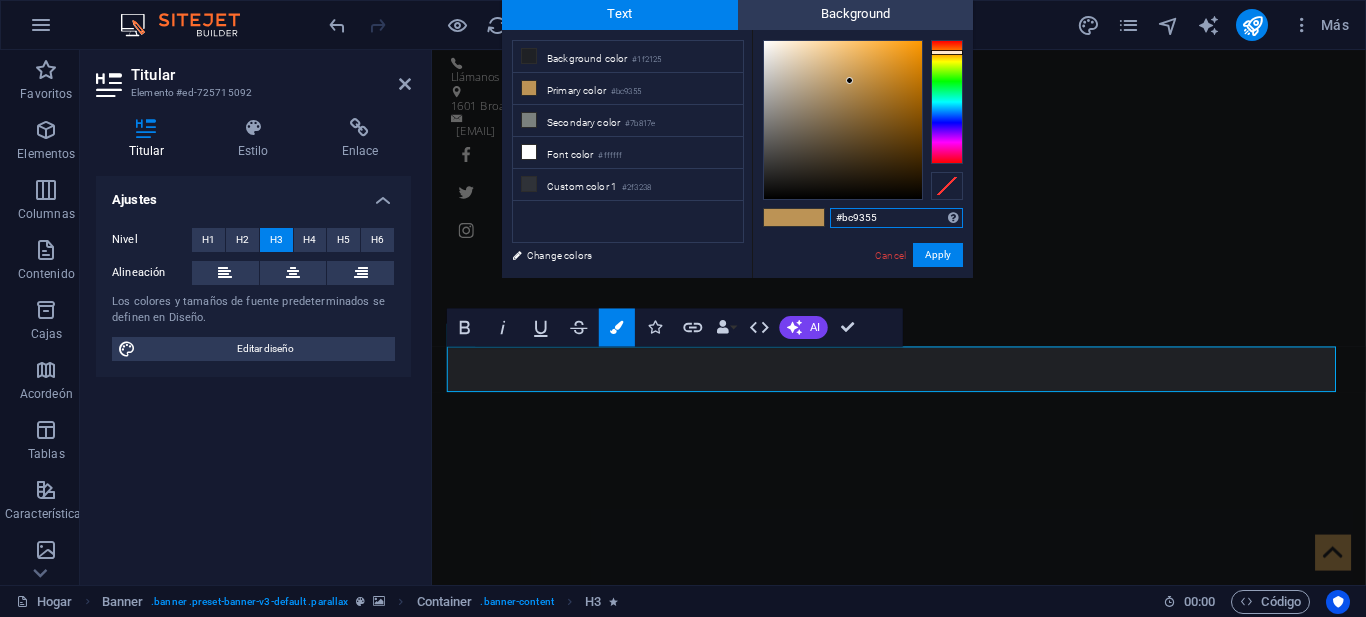 click at bounding box center [843, 120] 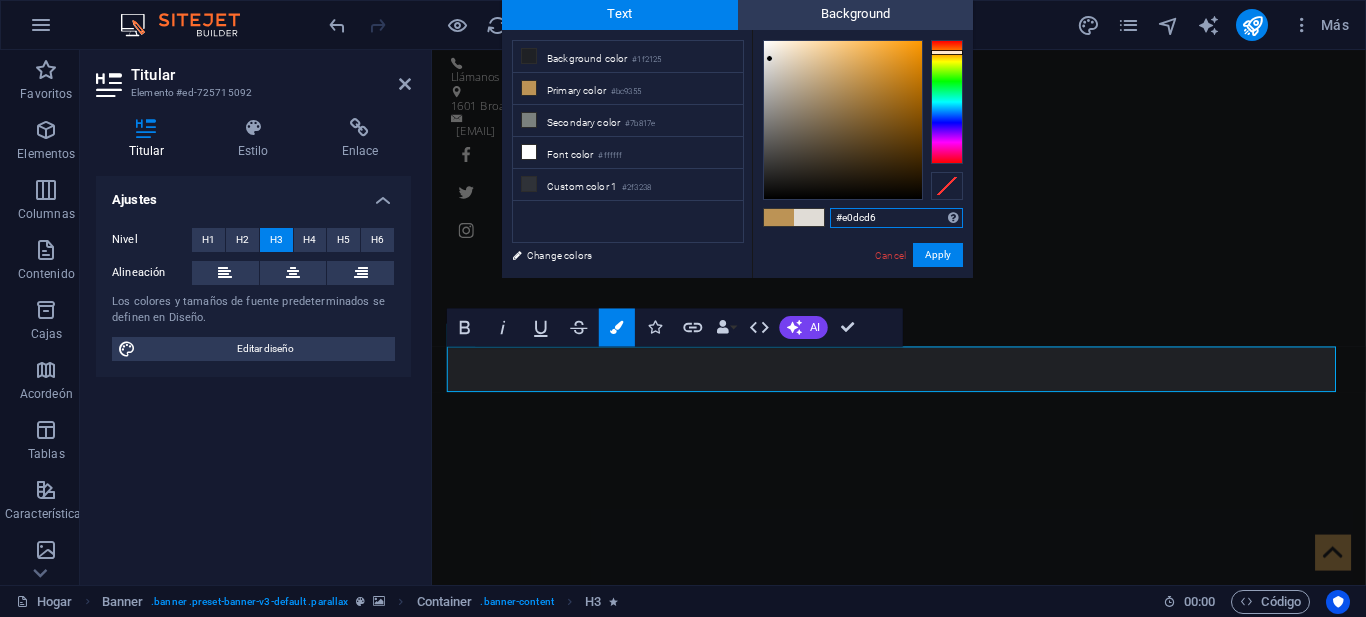 drag, startPoint x: 769, startPoint y: 69, endPoint x: 768, endPoint y: 85, distance: 16.03122 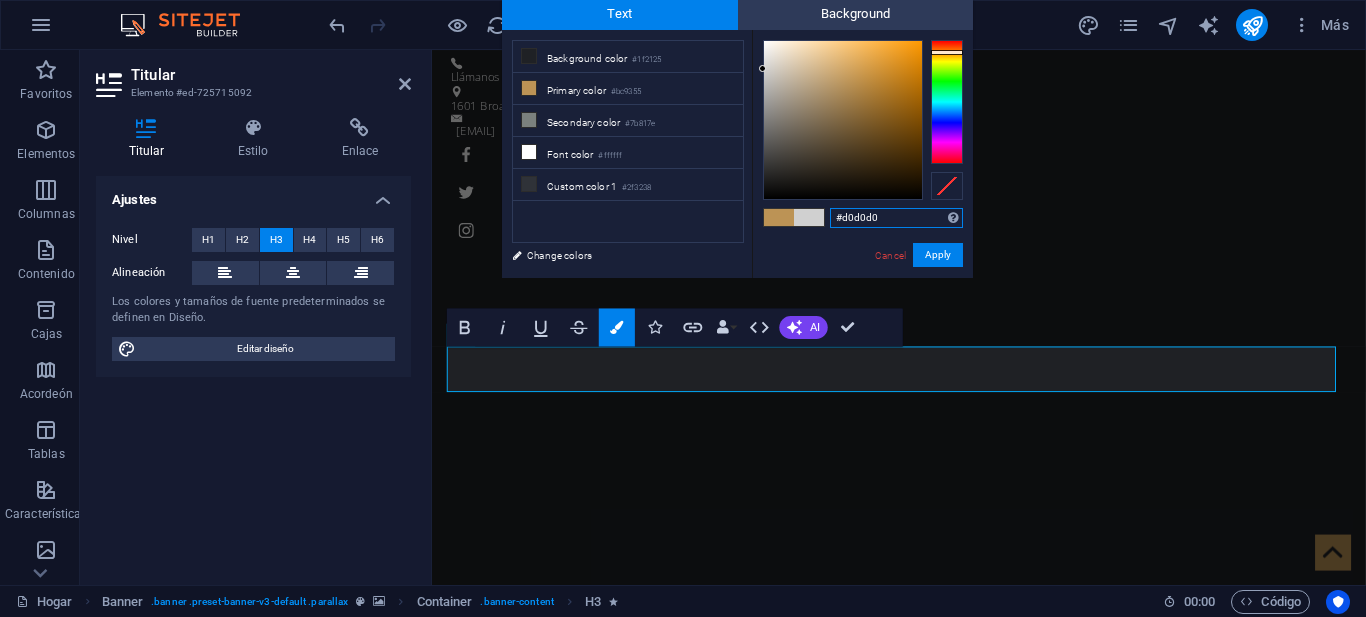 drag, startPoint x: 761, startPoint y: 93, endPoint x: 758, endPoint y: 69, distance: 24.186773 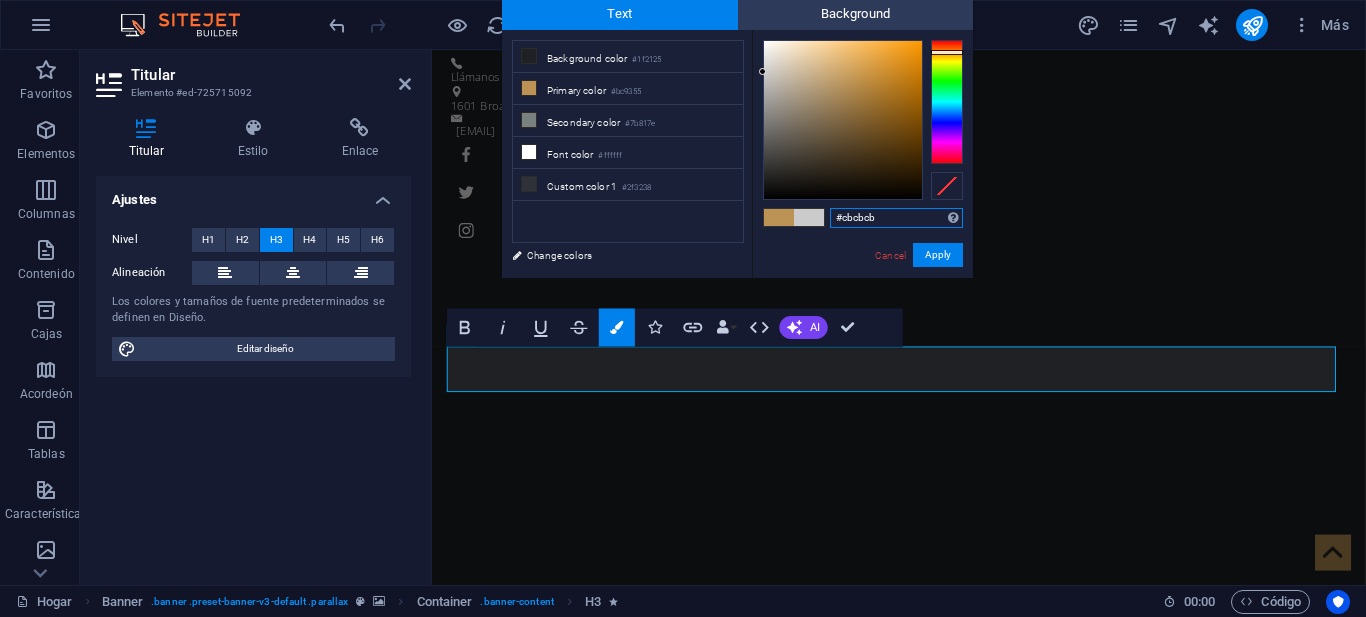 type on "#000000" 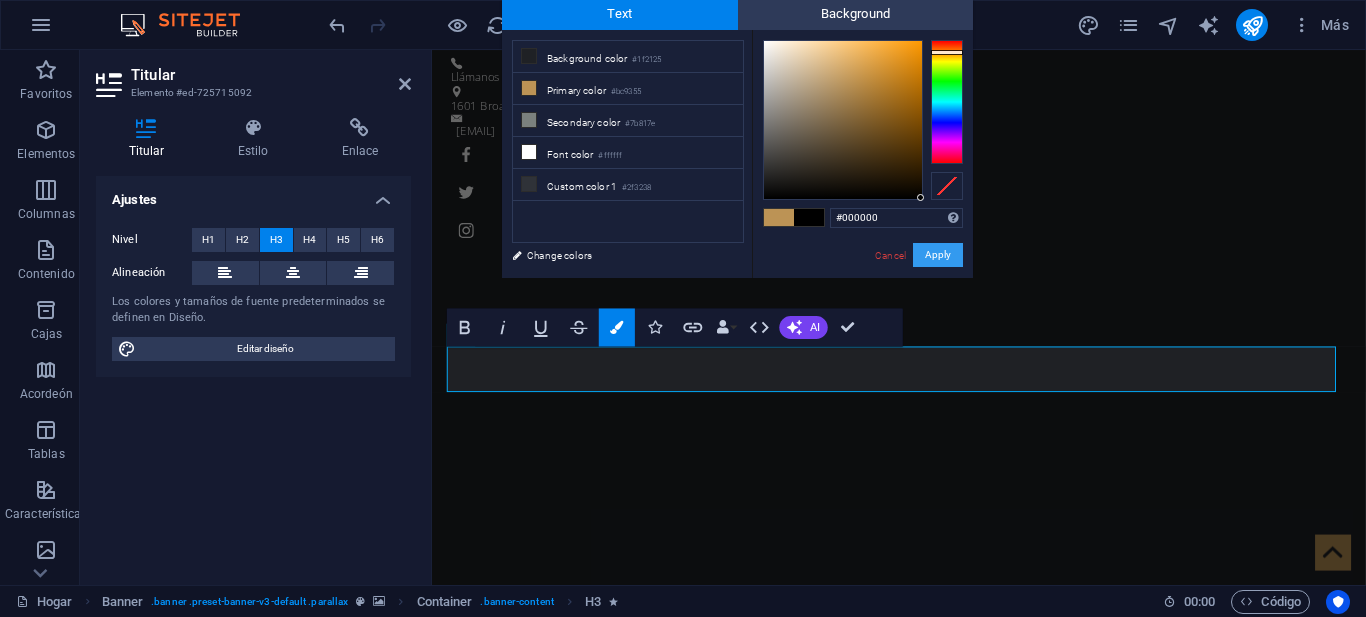 click on "Apply" at bounding box center (938, 255) 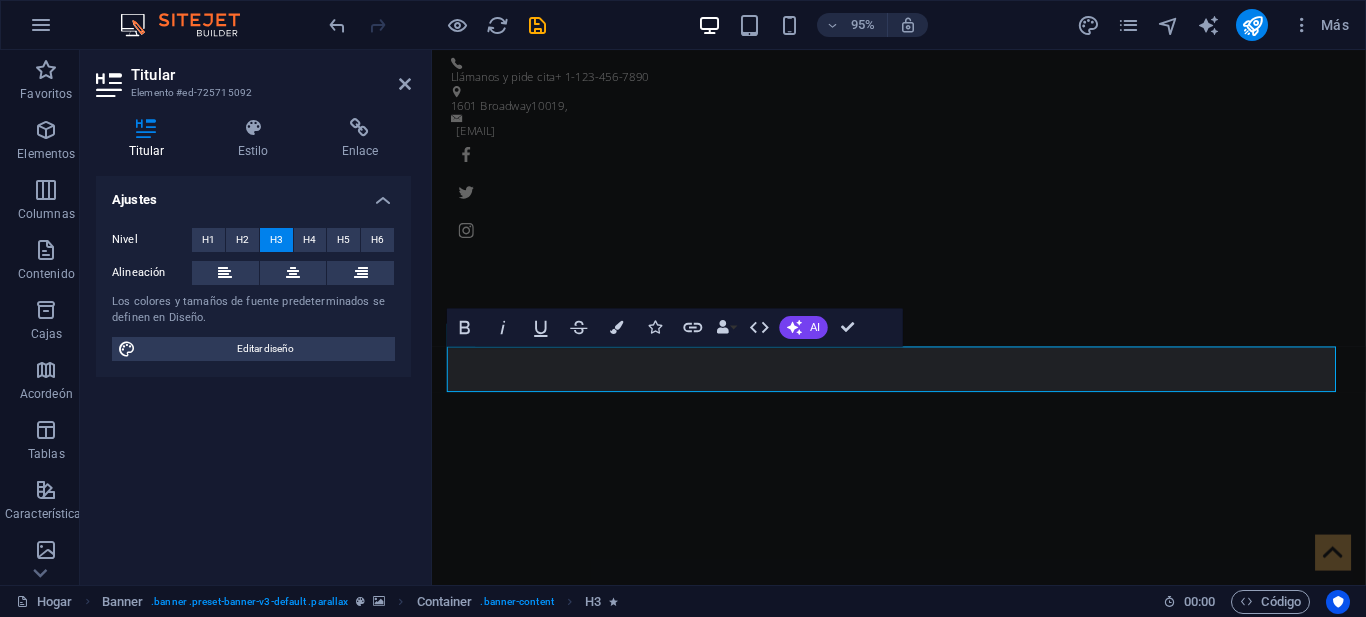 click on "H1   Bandera   Recipiente   Bandera   Barra de menú   Botón   H3   Icono   Barra de información   Iconos de redes sociales   Image with text   Espaciador   Menu   Container   Text   Container   Recipiente   Texto   Recipiente Atrevido Itálico Subrayar Tachado Bandera Iconos Enlace Enlaces de datos Compañía Nombre de pila Apellido Calle Código postal Ciudad Correo electrónico Teléfono Móvil Fax Campo personalizado 1 Campo personalizado 2 Campo personalizado 3 Campo personalizado 4 Campo personalizado 5 Campo personalizado 6 HTML AI Mejorar Hacer más corto Hacer más largo Corregir ortografía y gramática Traducir al inglés Generar texto Confirmar (Ctrl+⏎)" at bounding box center [899, 317] 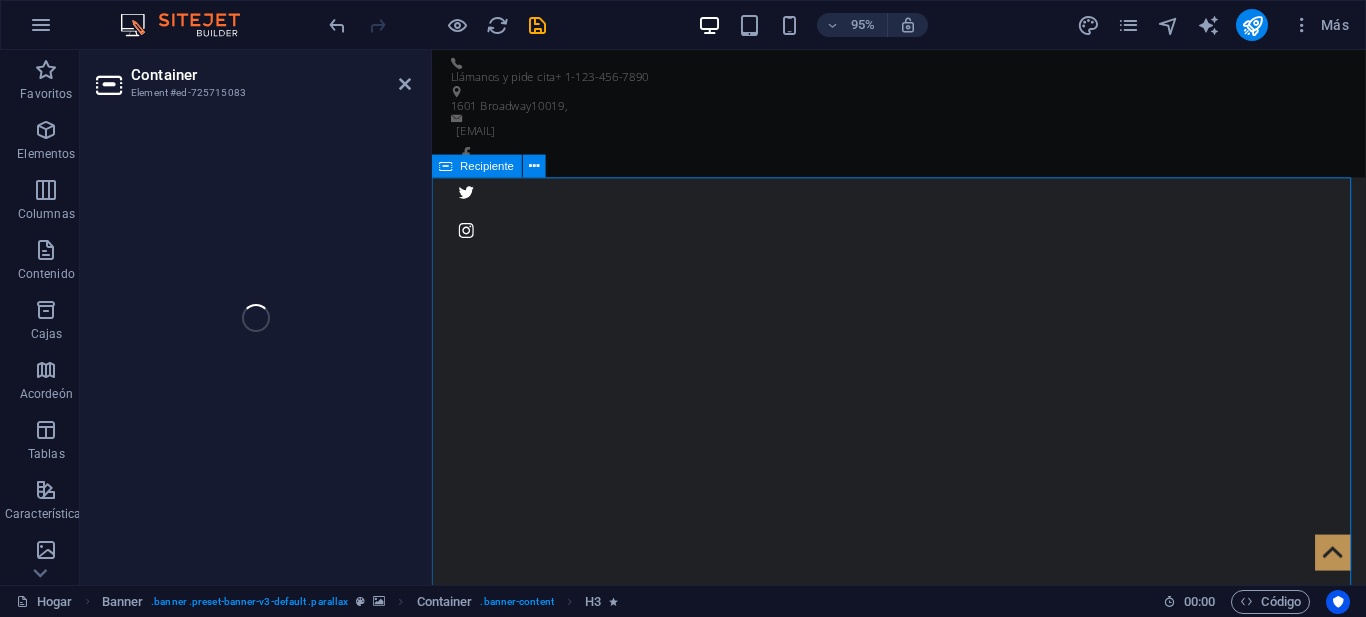 click on "soluciones a medida de tus necesidades" at bounding box center (924, 1034) 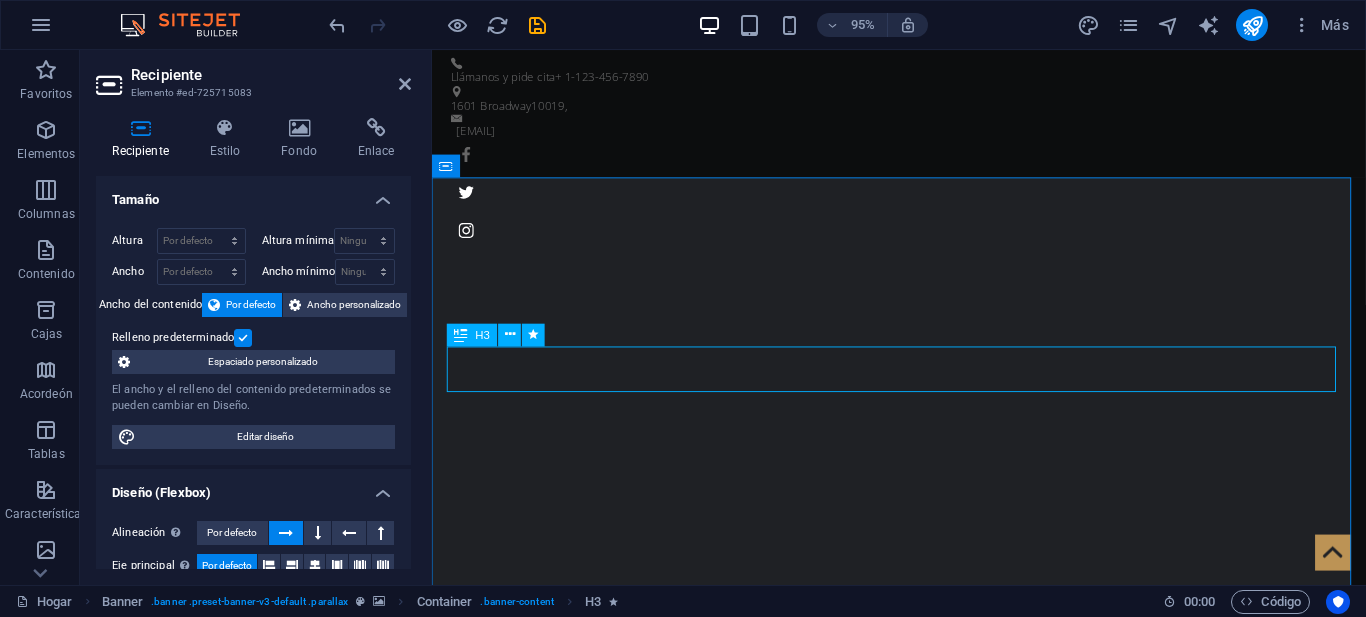 drag, startPoint x: 1149, startPoint y: 384, endPoint x: 839, endPoint y: 369, distance: 310.3627 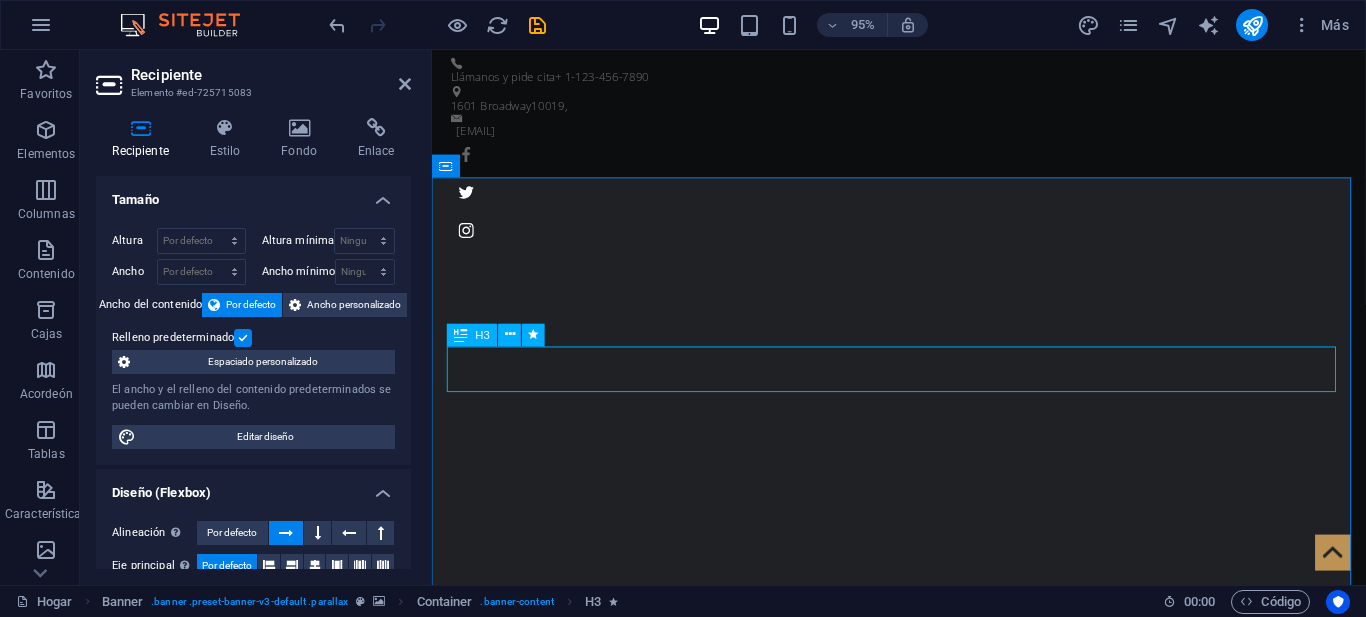 click on "soluciones a medida de tus necesidades" at bounding box center (924, 1034) 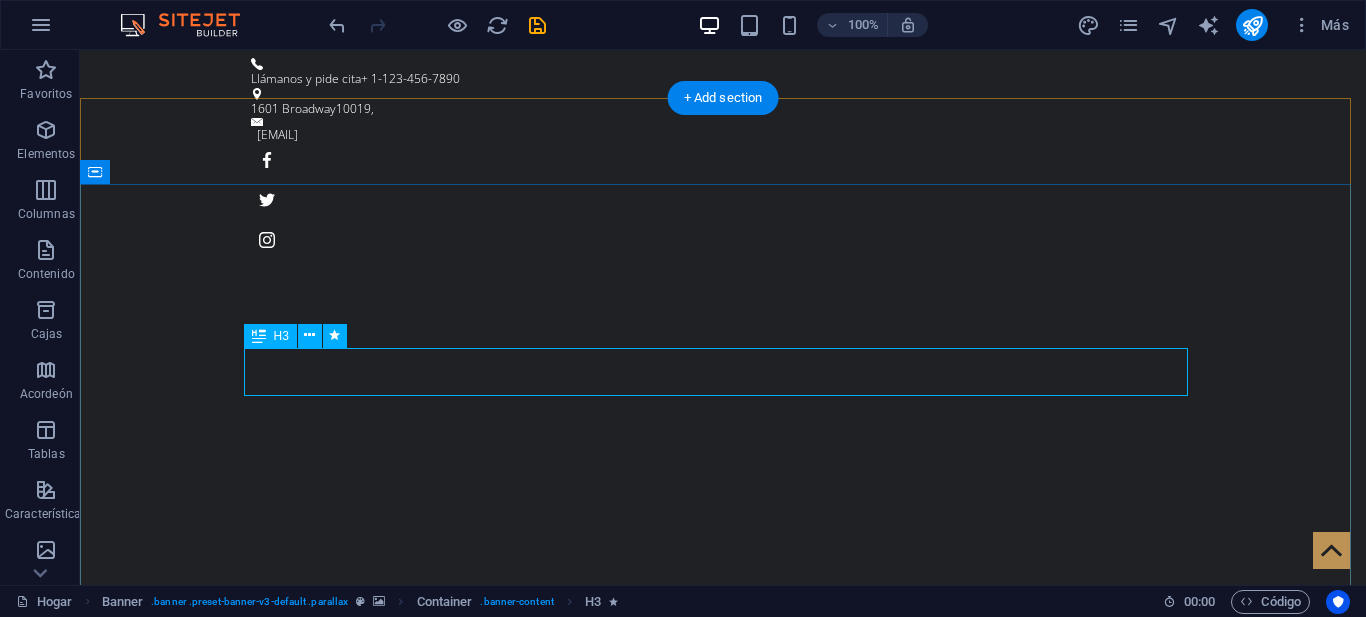 click on "soluciones a medida de tus necesidades" at bounding box center [723, 1034] 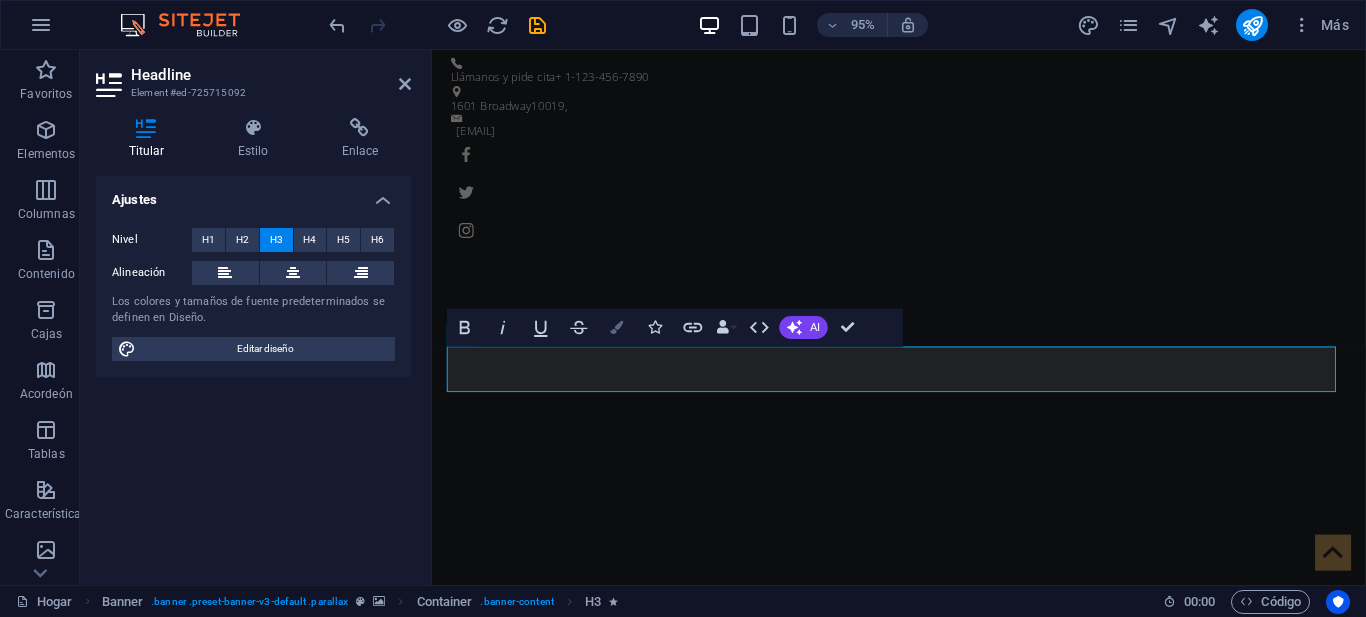 click at bounding box center [617, 326] 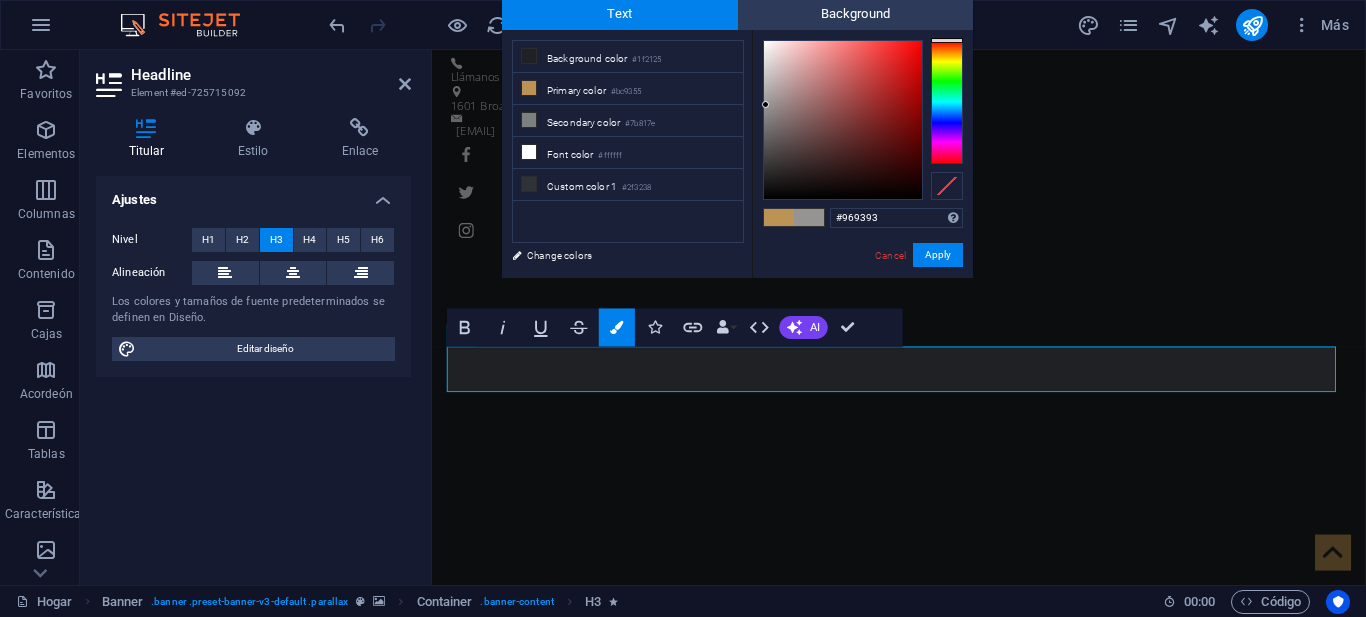 click at bounding box center (843, 120) 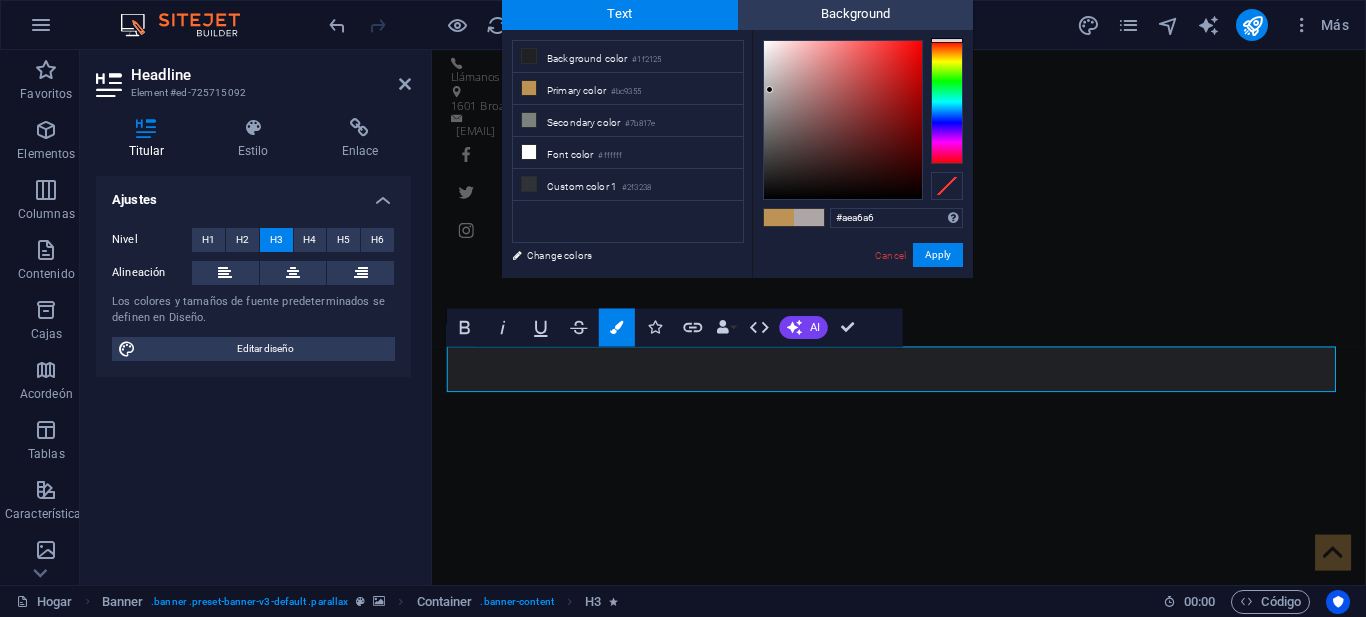 click at bounding box center (843, 120) 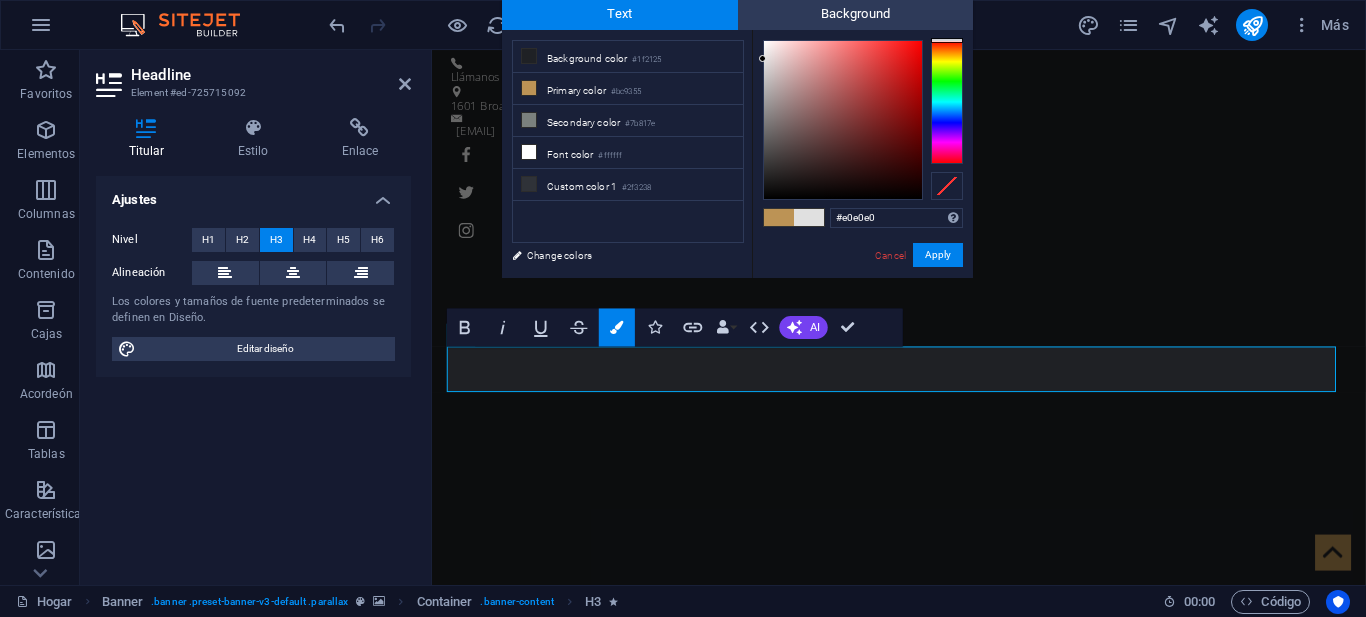 drag, startPoint x: 770, startPoint y: 90, endPoint x: 755, endPoint y: 59, distance: 34.43835 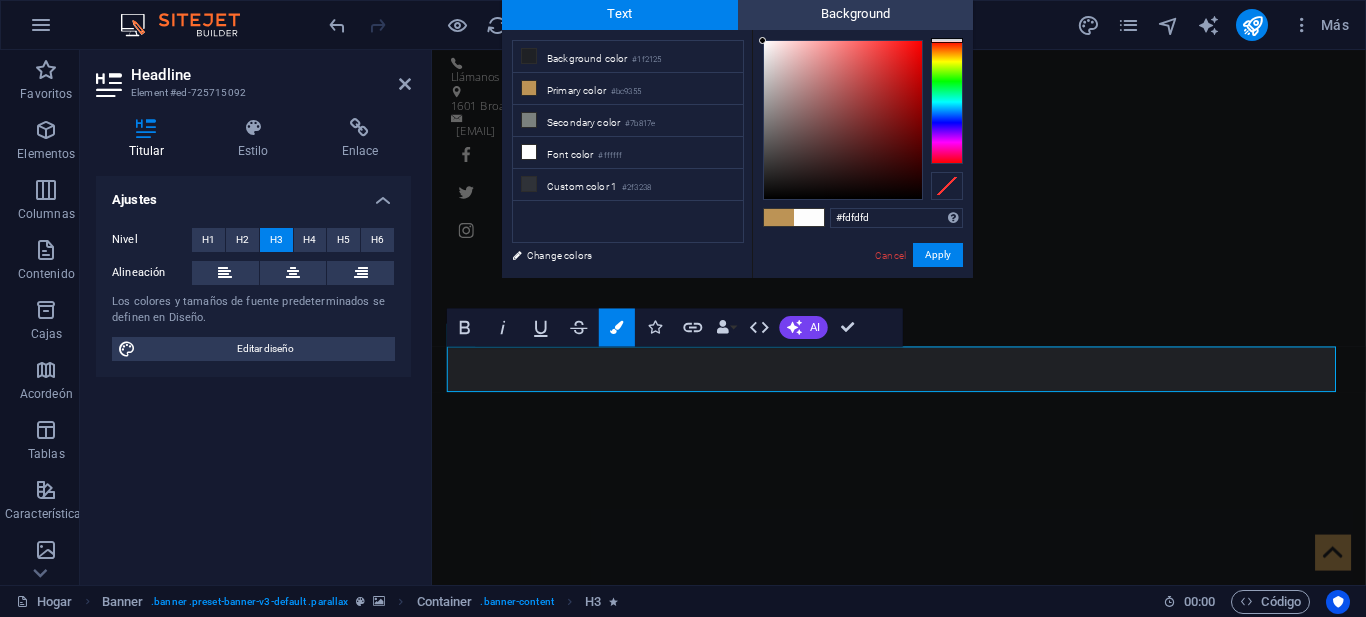 click on "#fdfdfd Supported formats #0852ed rgb(8, 82, 237) rgba(8, 82, 237, 90%) hsv(221,97,93) hsl(221, 93%, 48%) Cancel Apply" at bounding box center (862, 299) 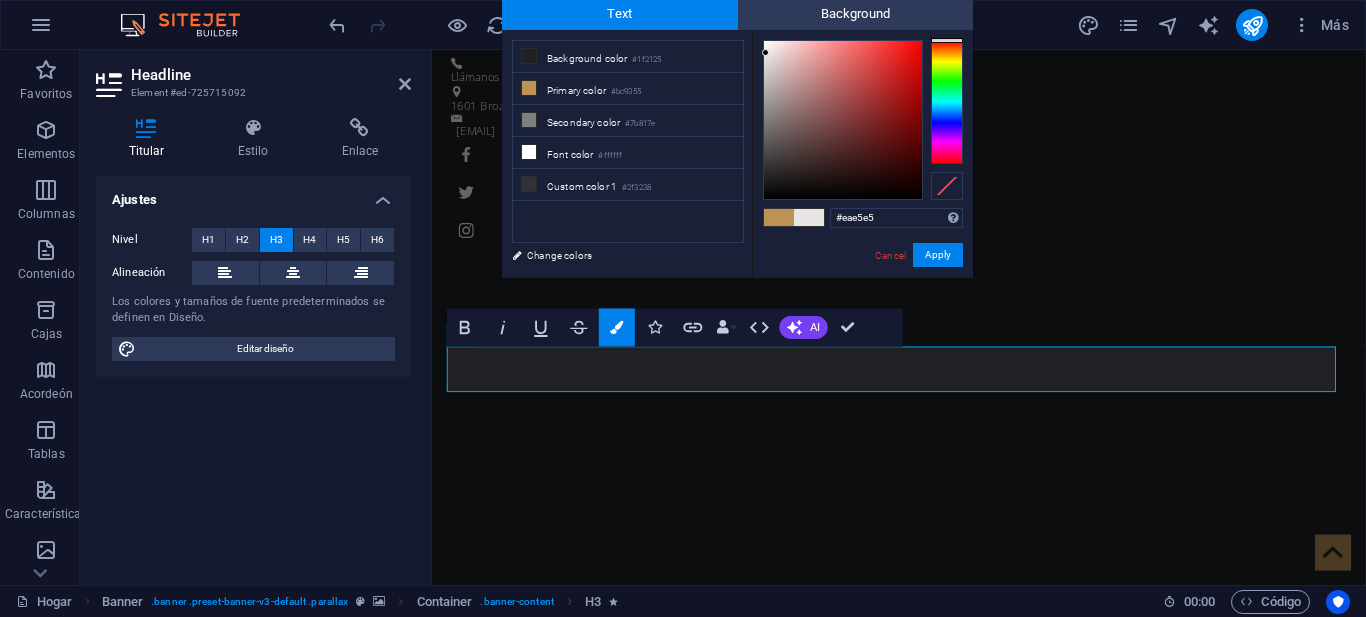 type on "#ebe7e7" 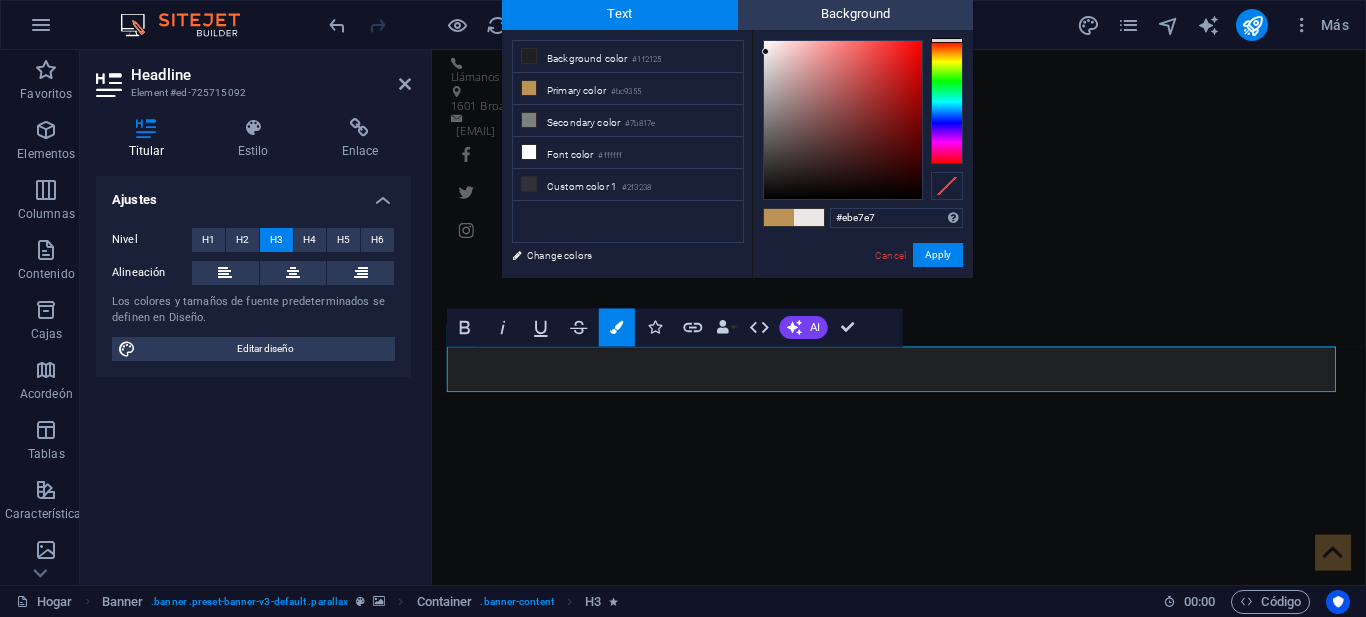 click at bounding box center [765, 51] 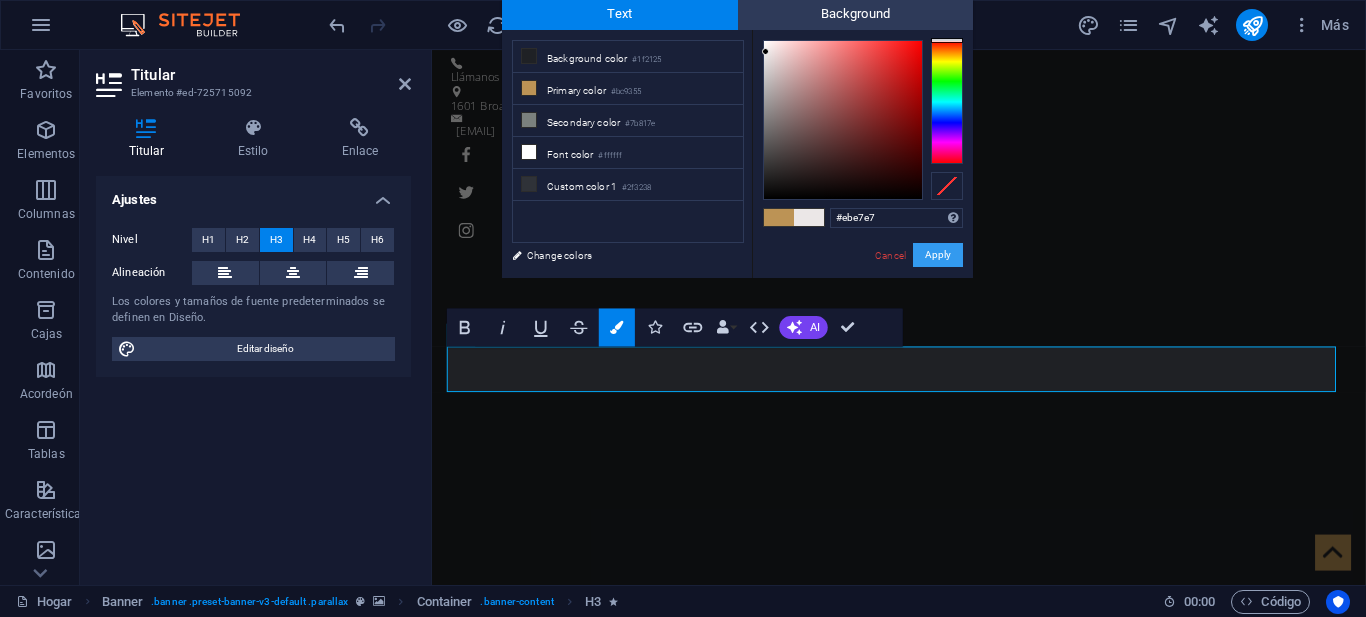 click on "Apply" at bounding box center (938, 255) 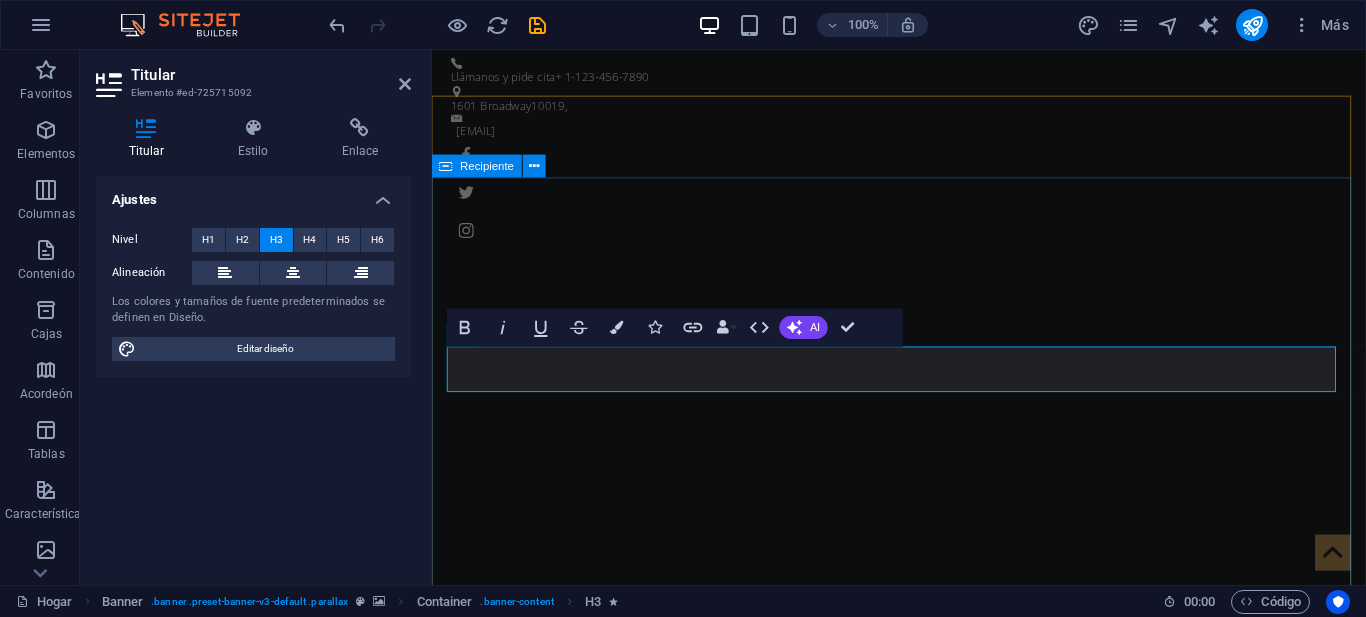 click on "soluciones a medida de tus necesidades ​ ​ Más información" at bounding box center (923, 1099) 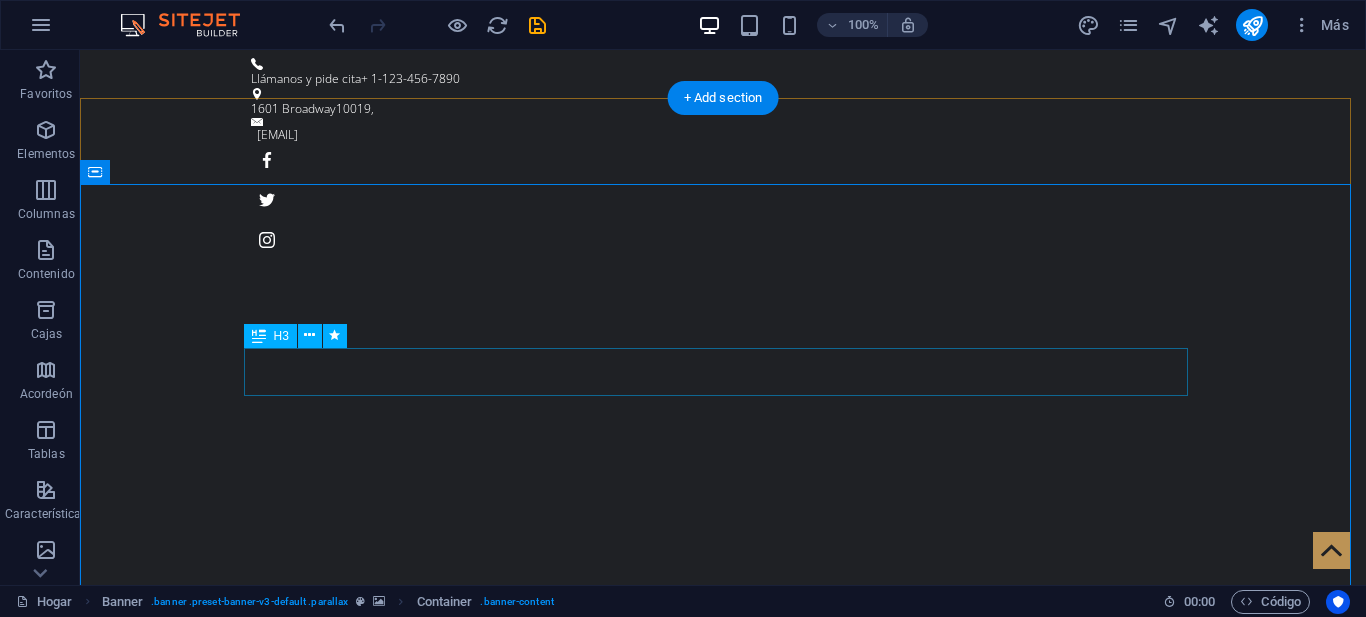 drag, startPoint x: 1102, startPoint y: 374, endPoint x: 523, endPoint y: 370, distance: 579.0138 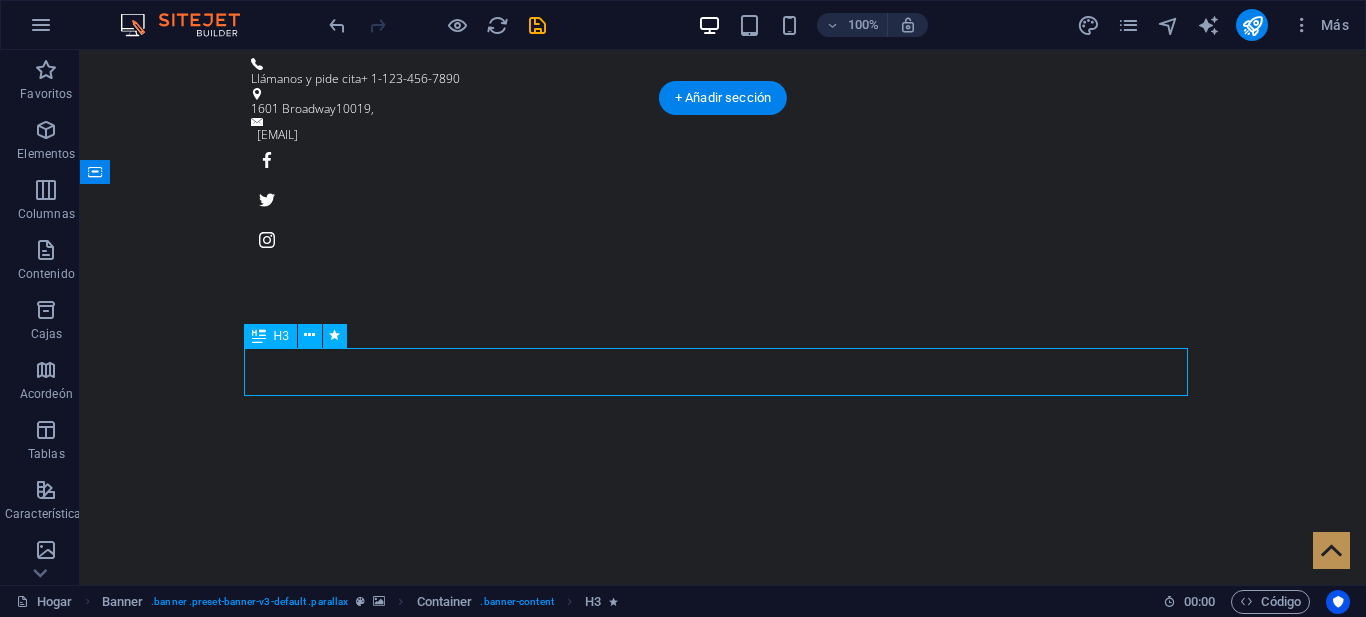 click on "soluciones a medida de tus necesidades" at bounding box center [723, 1034] 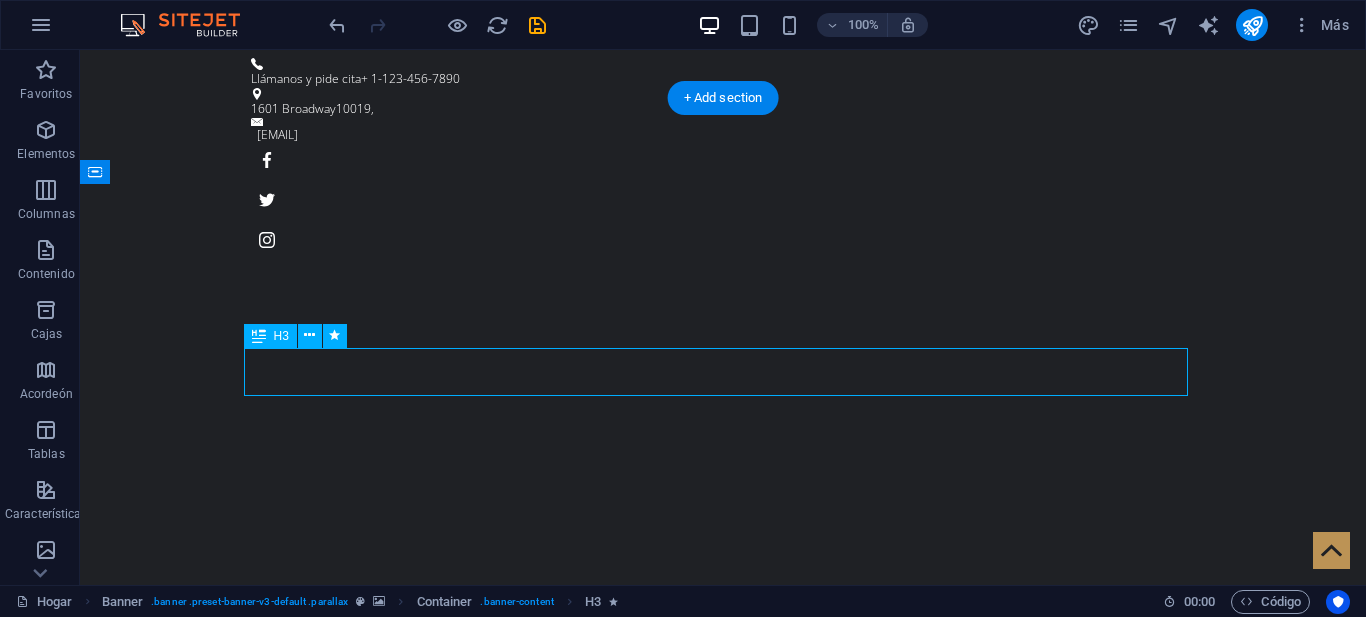 drag, startPoint x: 929, startPoint y: 373, endPoint x: 338, endPoint y: 370, distance: 591.0076 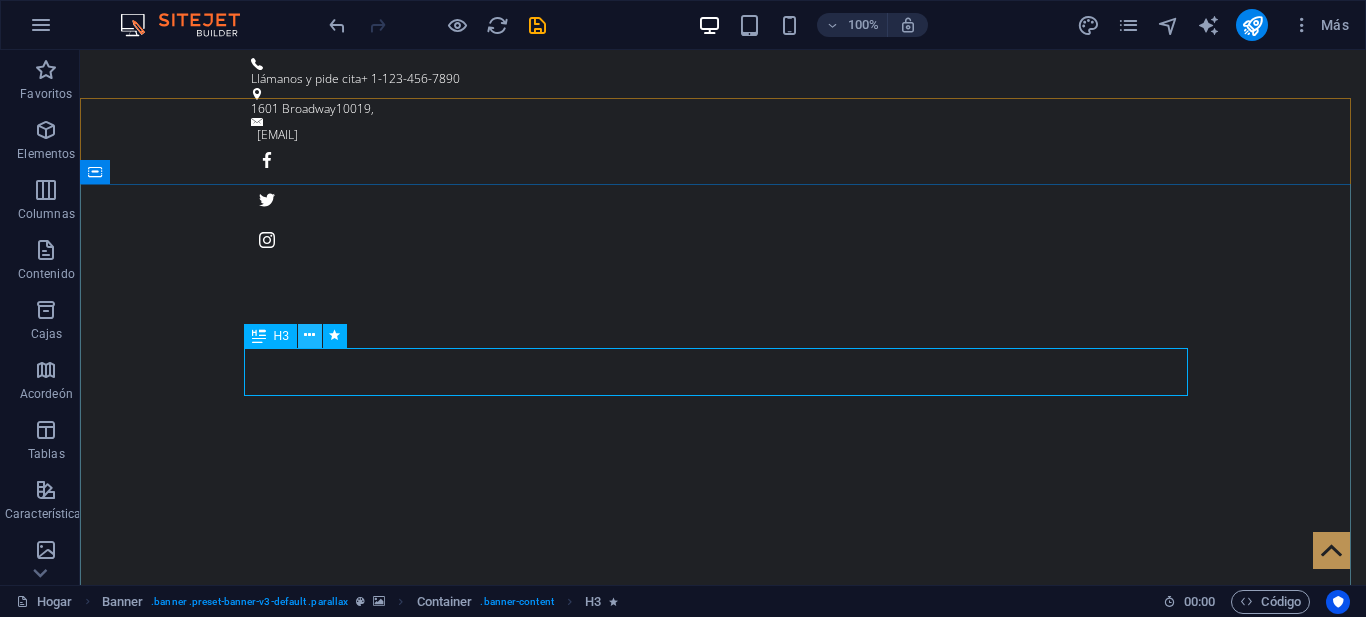 click at bounding box center [309, 335] 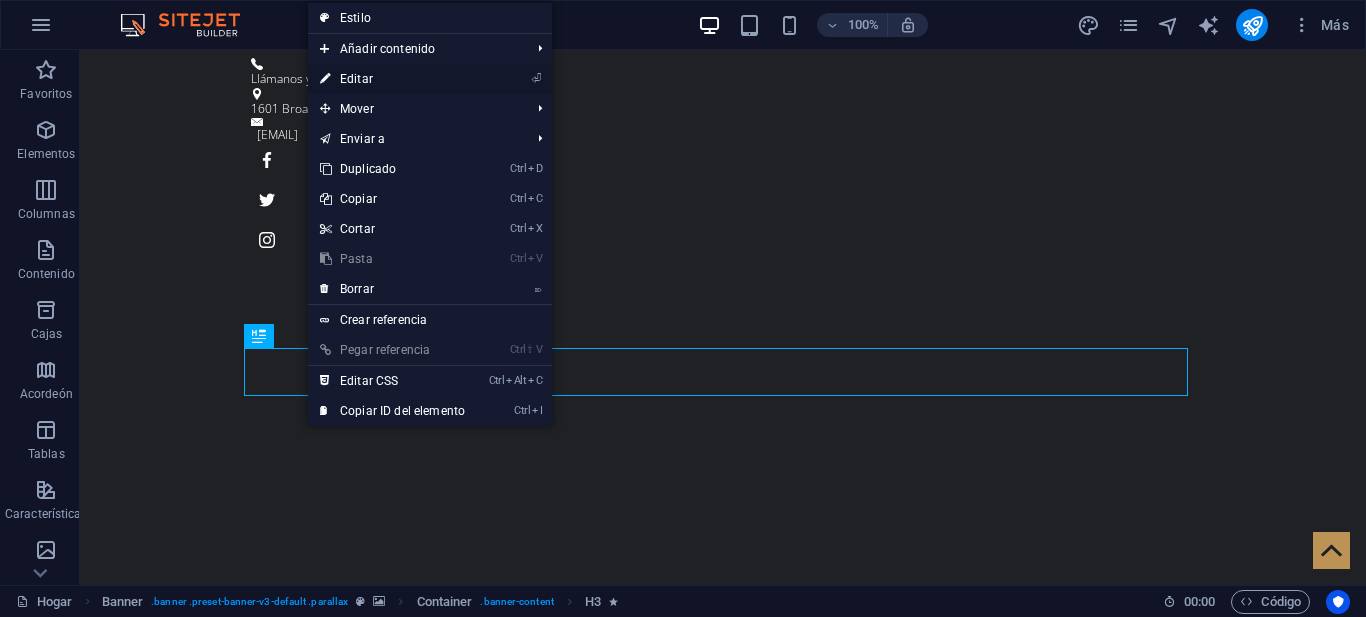 click on "⏎ Editar" at bounding box center [392, 79] 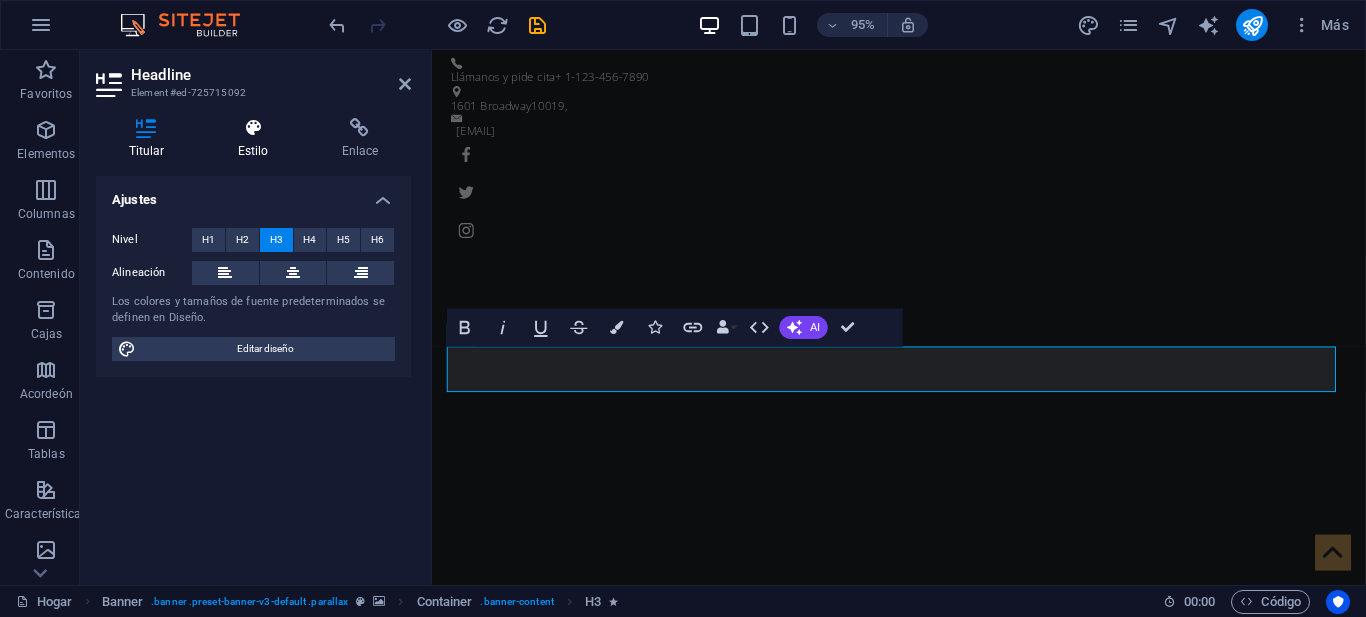 click on "Estilo" at bounding box center (253, 151) 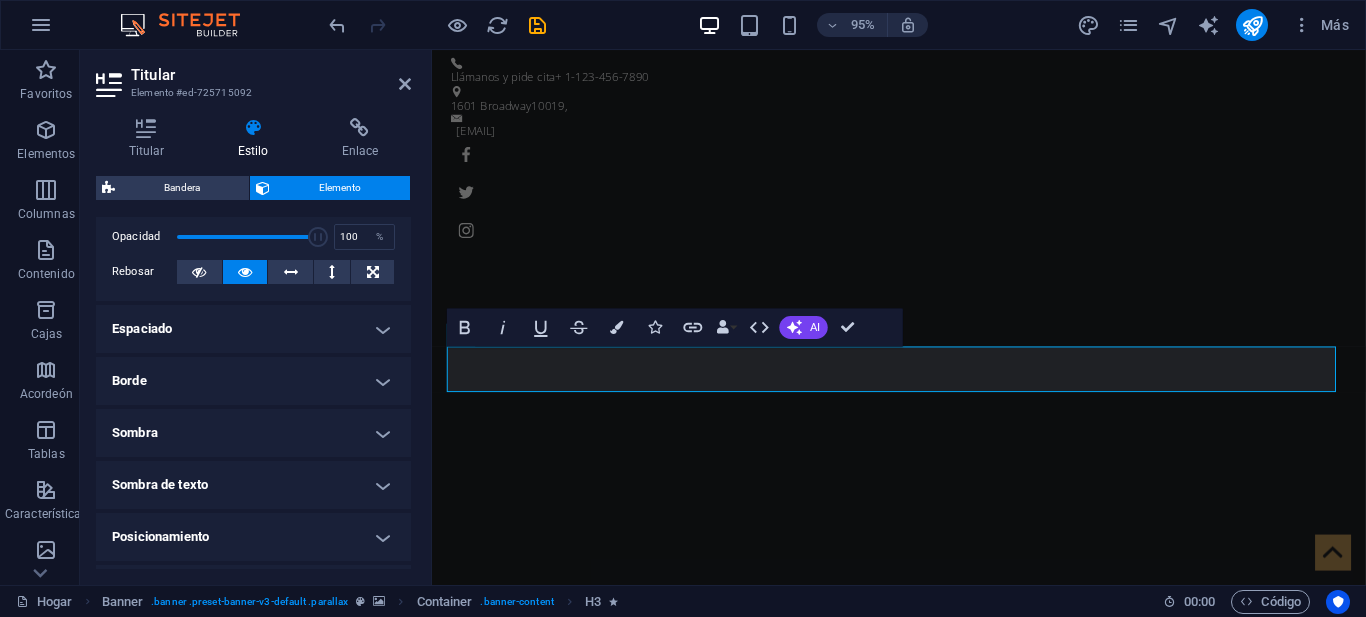 scroll, scrollTop: 110, scrollLeft: 0, axis: vertical 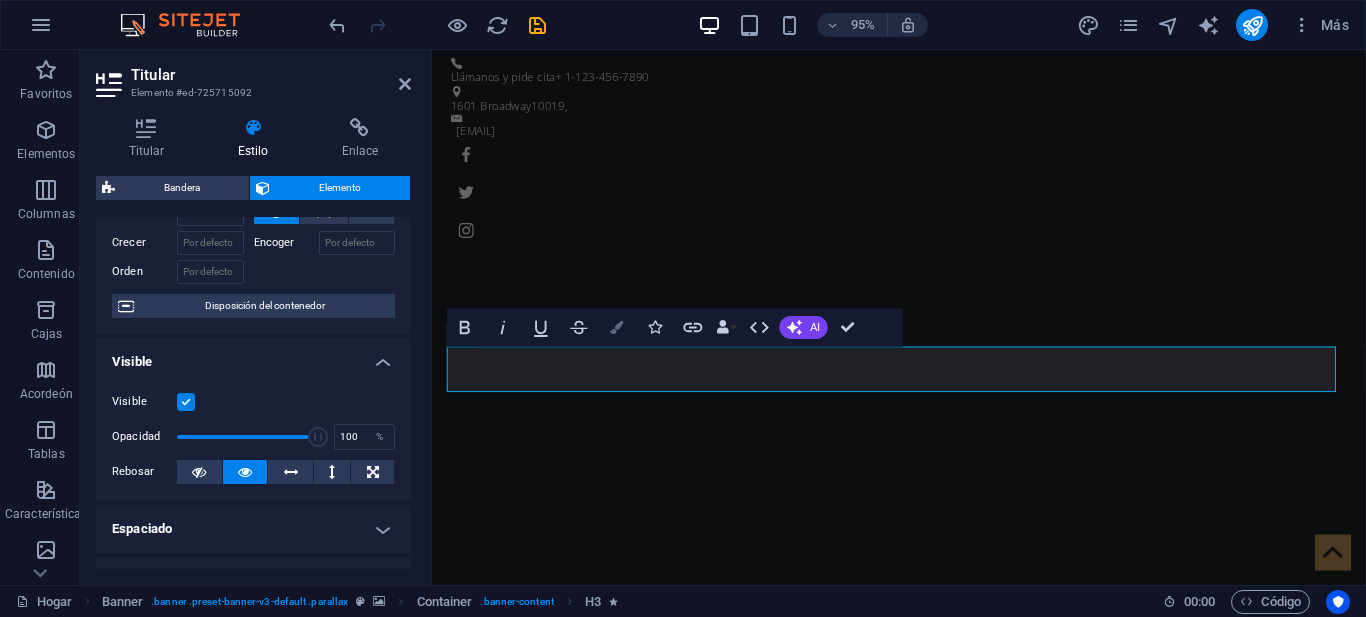 click at bounding box center [617, 326] 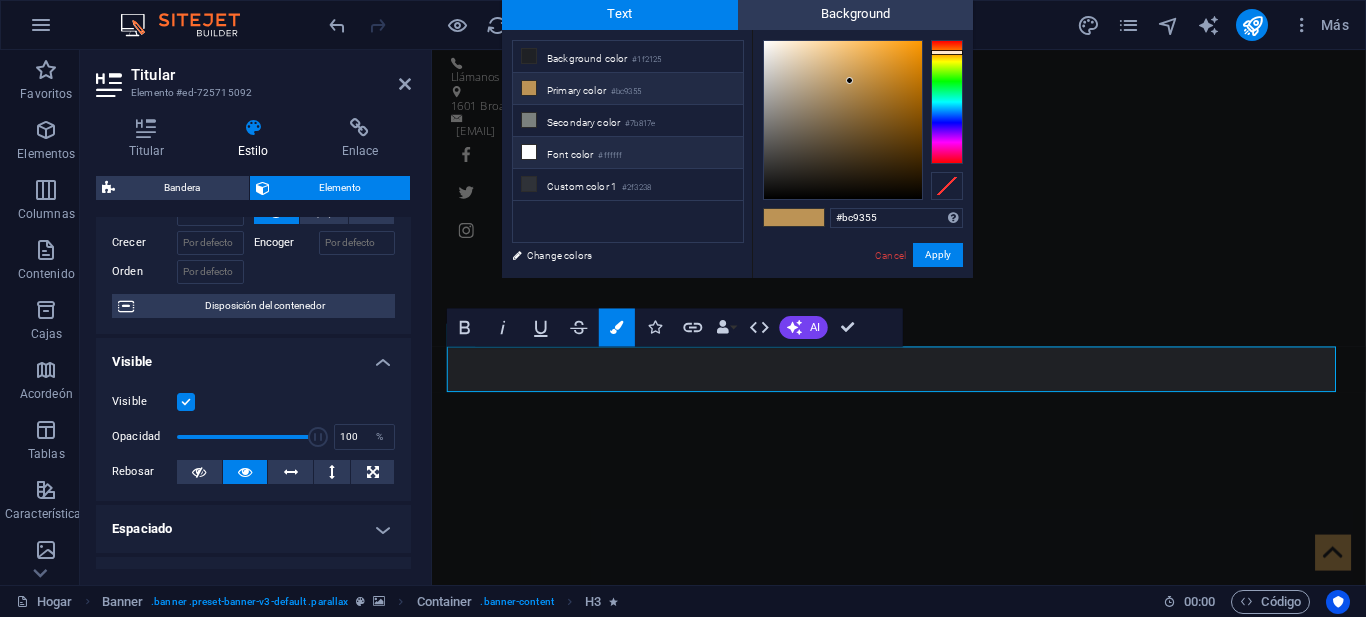 click on "Font color
#ffffff" at bounding box center (628, 153) 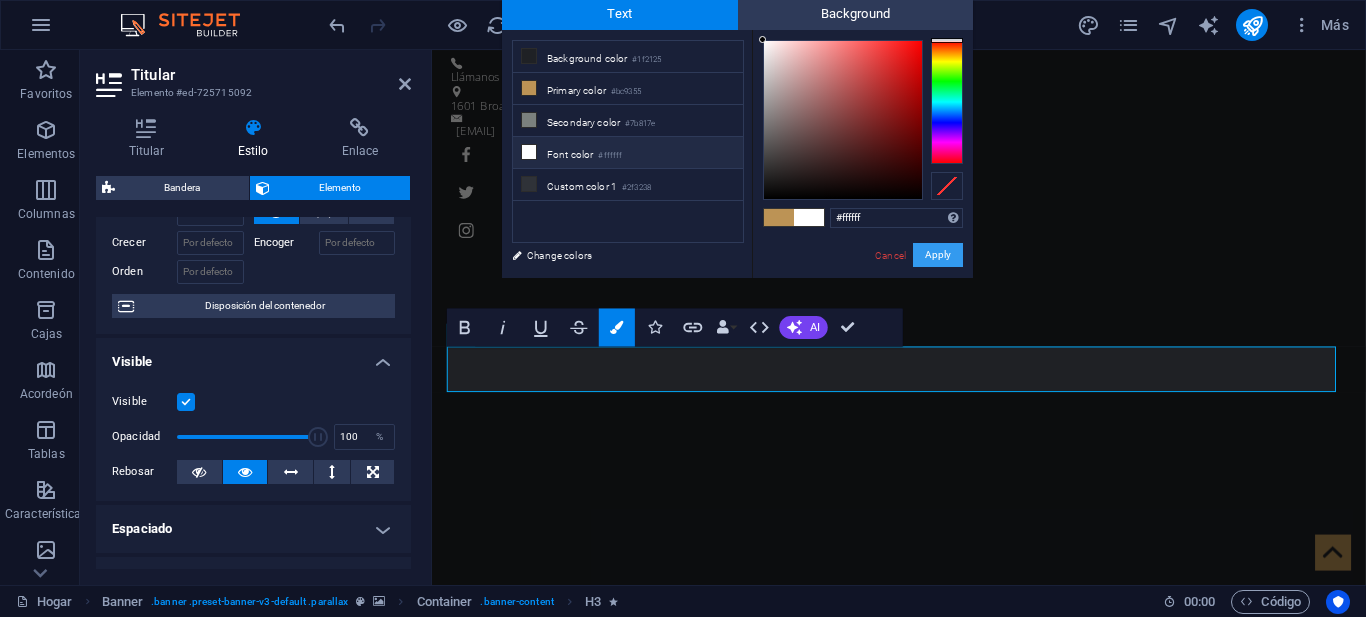 click on "Apply" at bounding box center (938, 255) 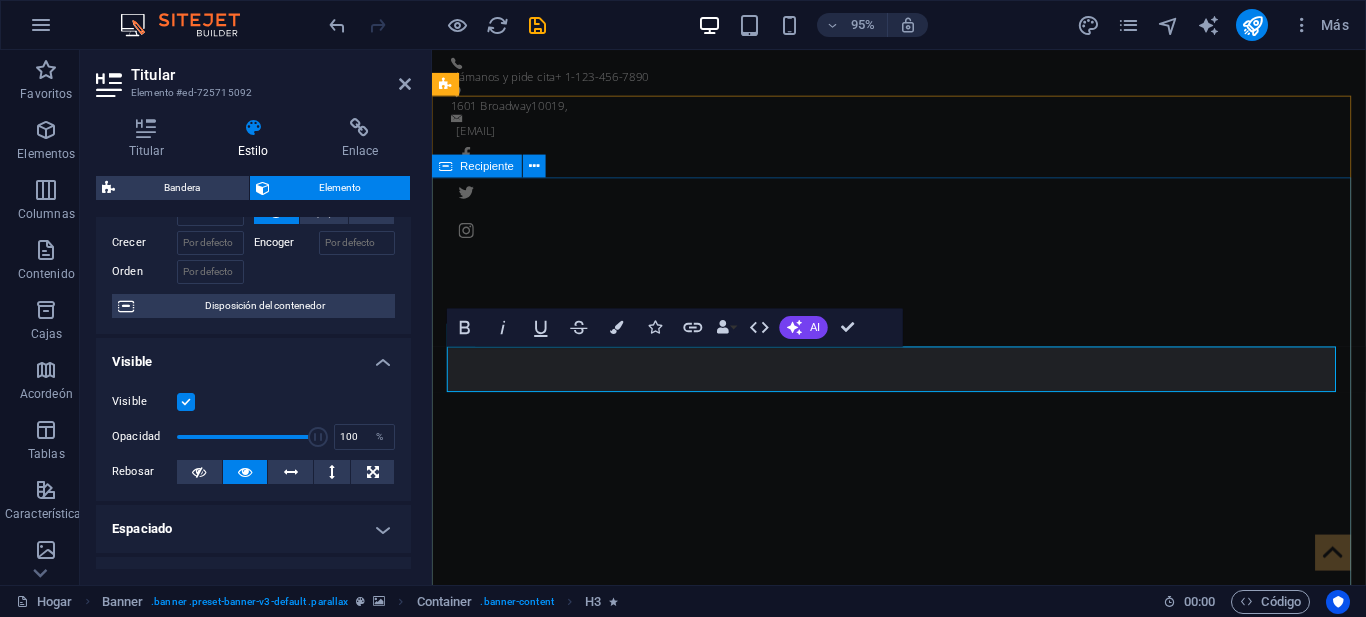 click on "soluciones a medida de tus necesidades ​ ​ Más información" at bounding box center (923, 1099) 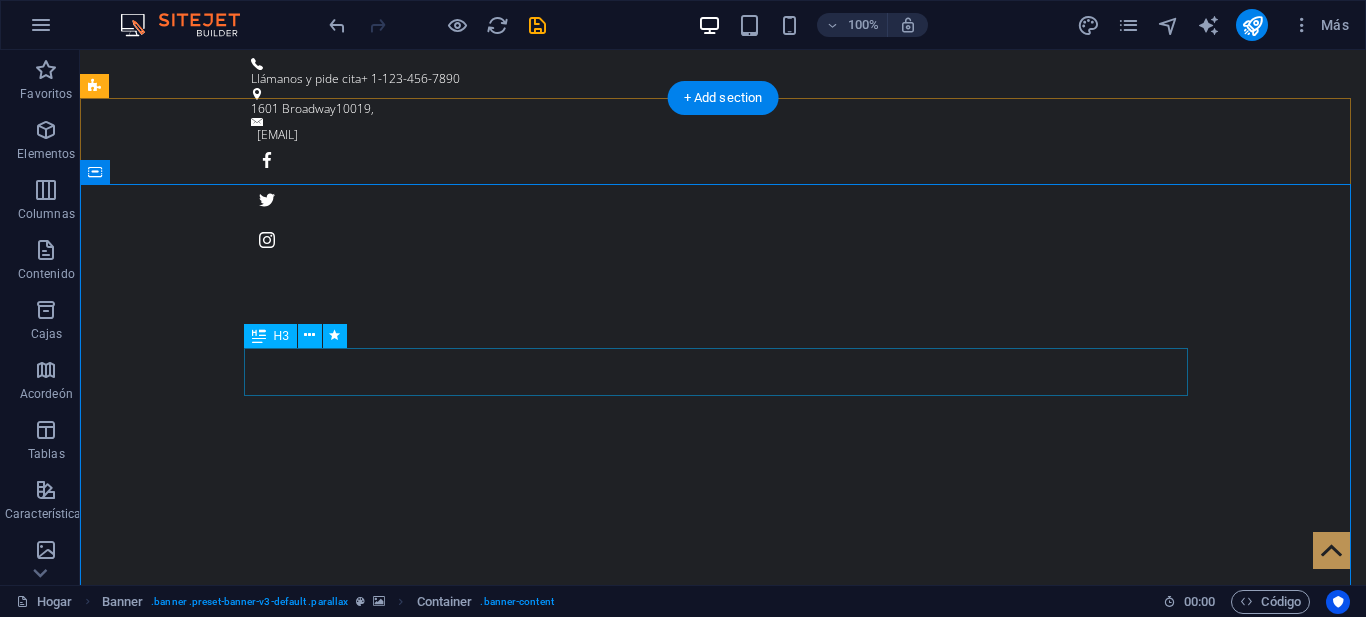 click on "soluciones a medida de tus necesidades" at bounding box center [723, 1034] 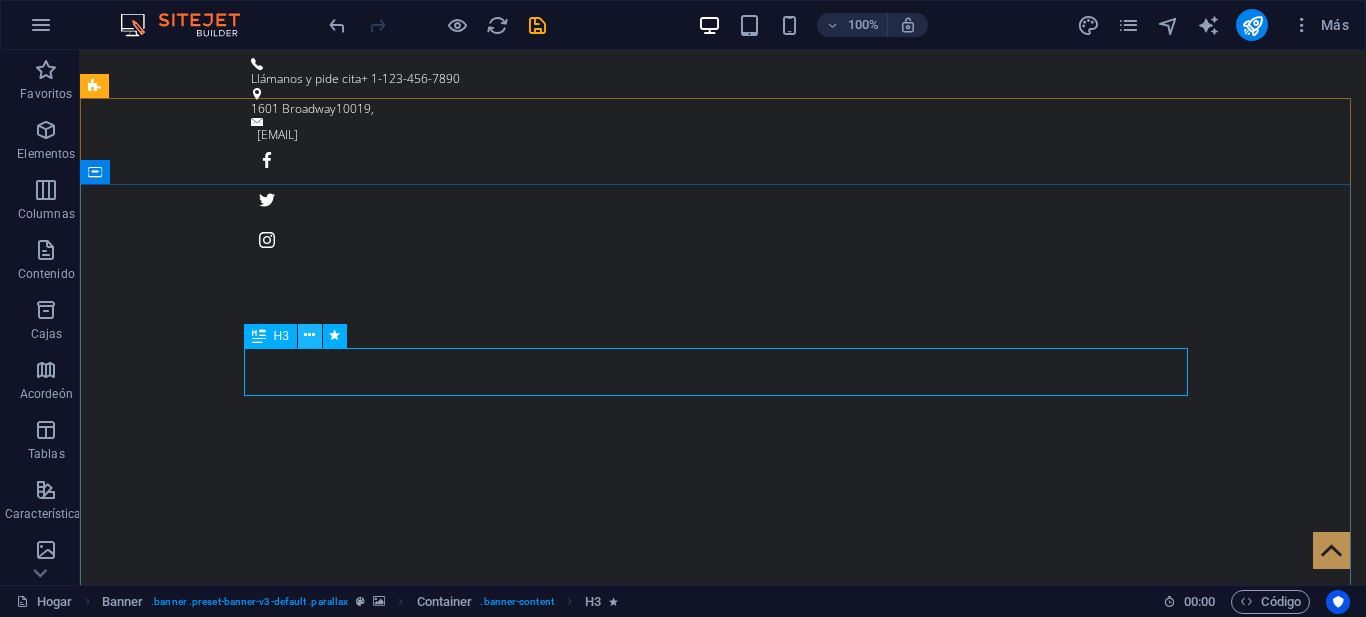 click at bounding box center (309, 335) 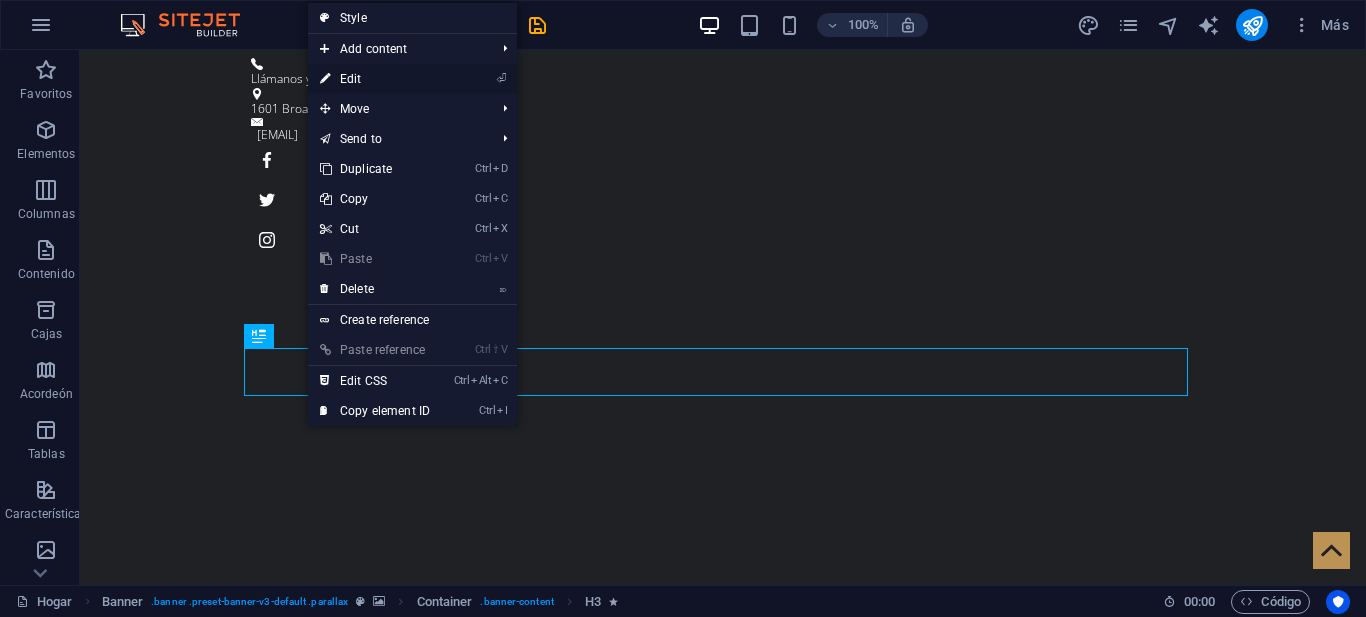 click on "⏎  Edit" at bounding box center [375, 79] 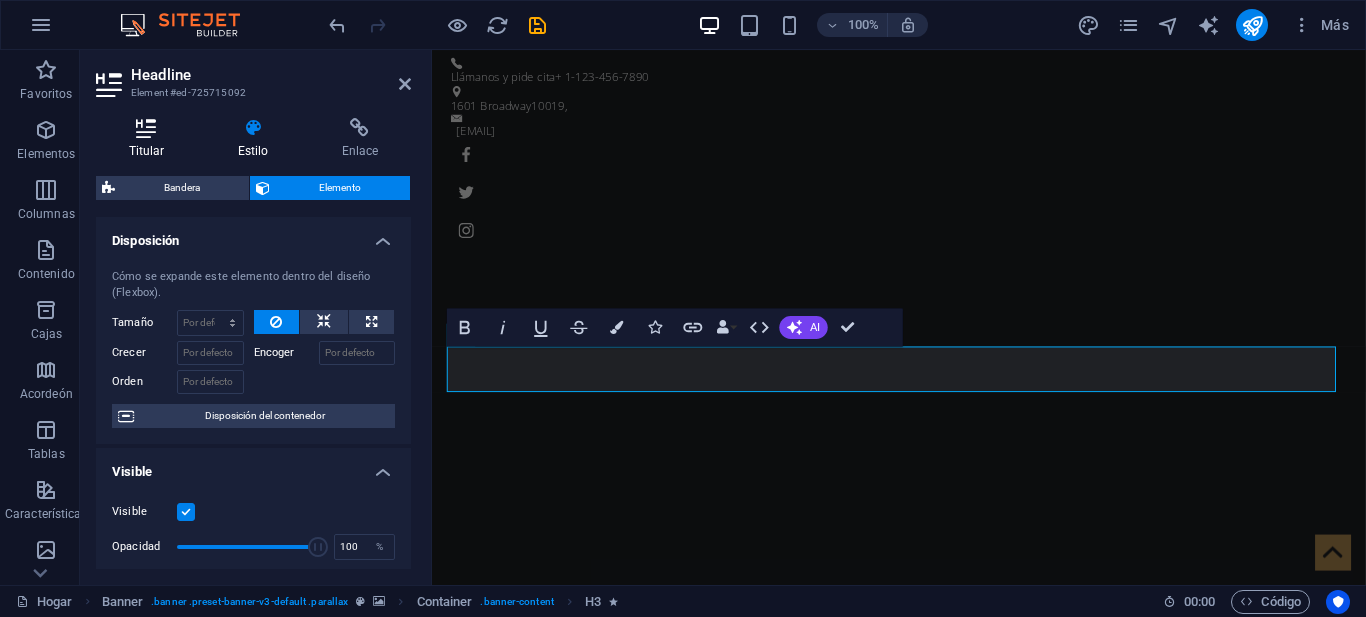 click at bounding box center (146, 128) 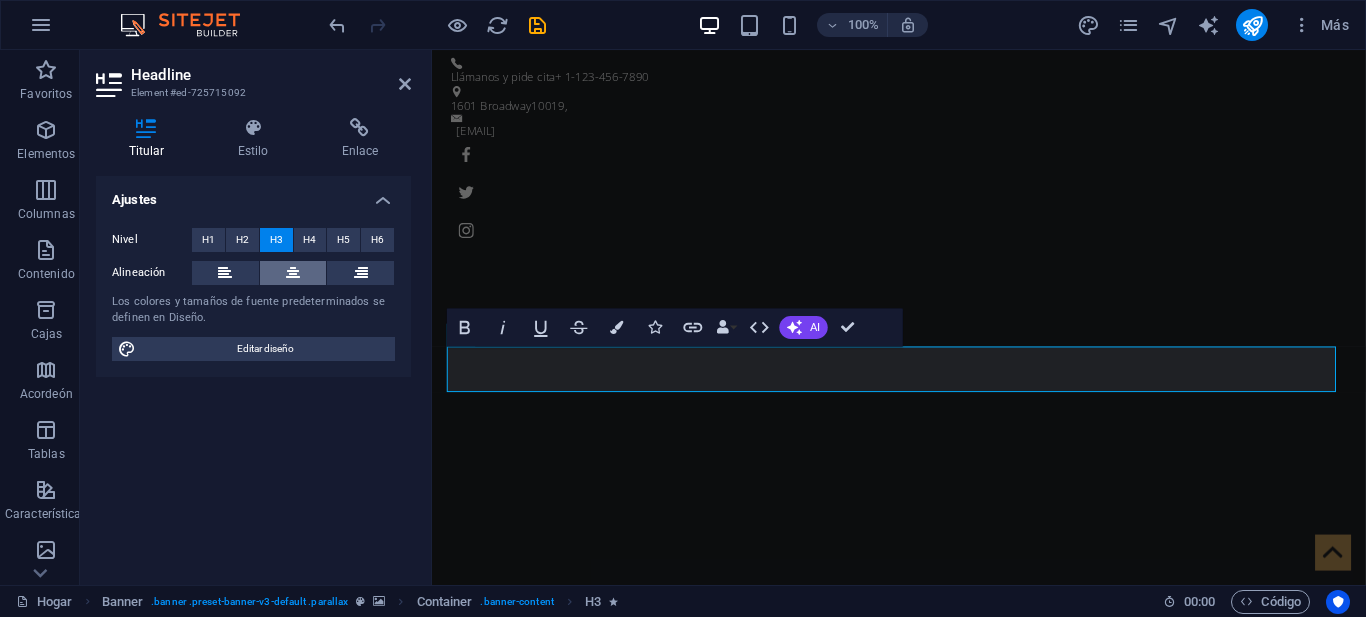 click at bounding box center [293, 273] 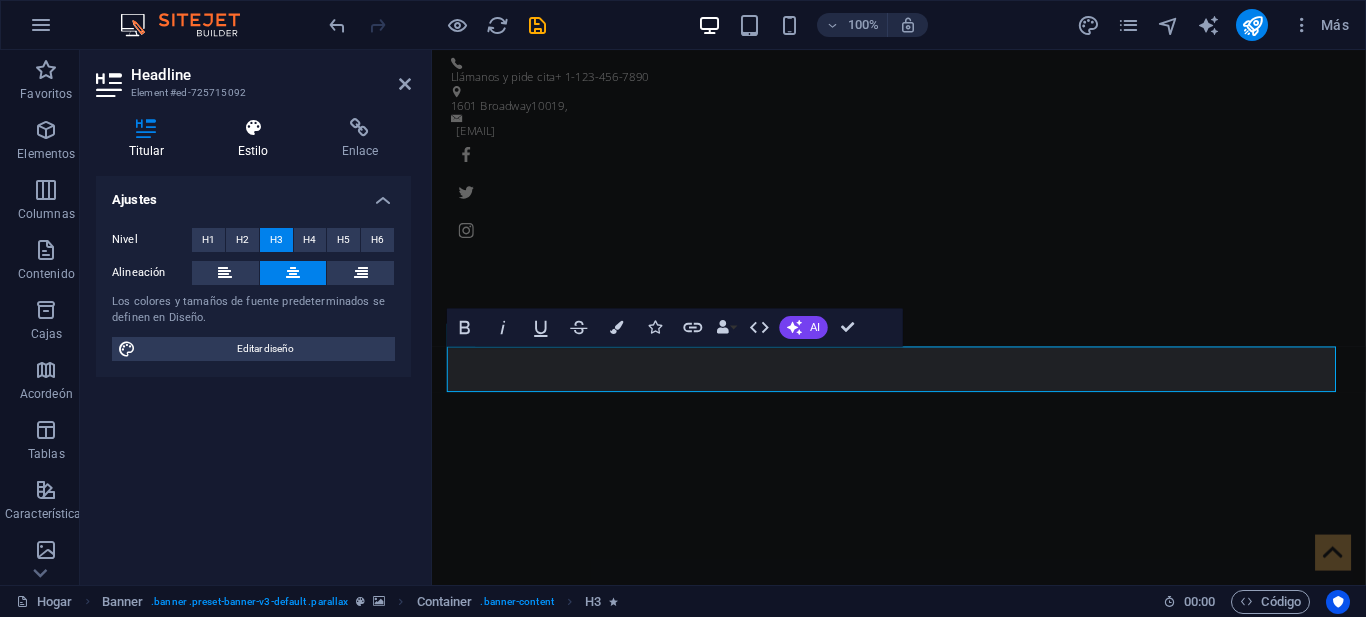 click on "Estilo" at bounding box center (253, 151) 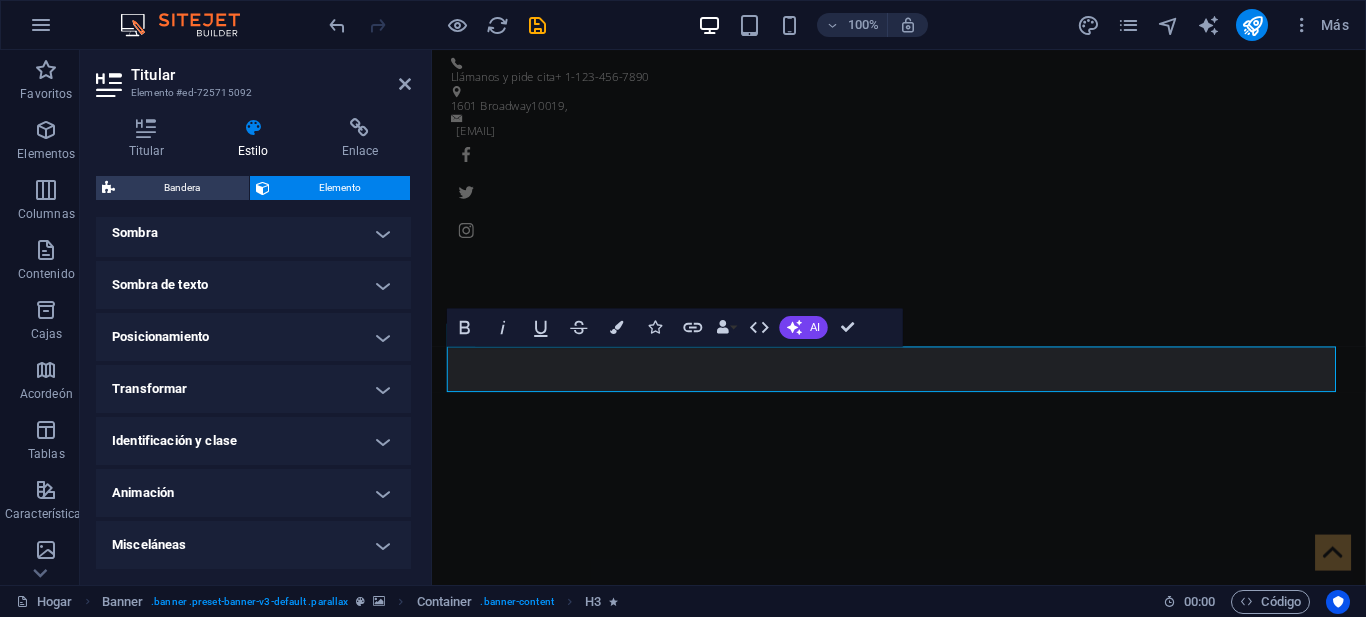 scroll, scrollTop: 0, scrollLeft: 0, axis: both 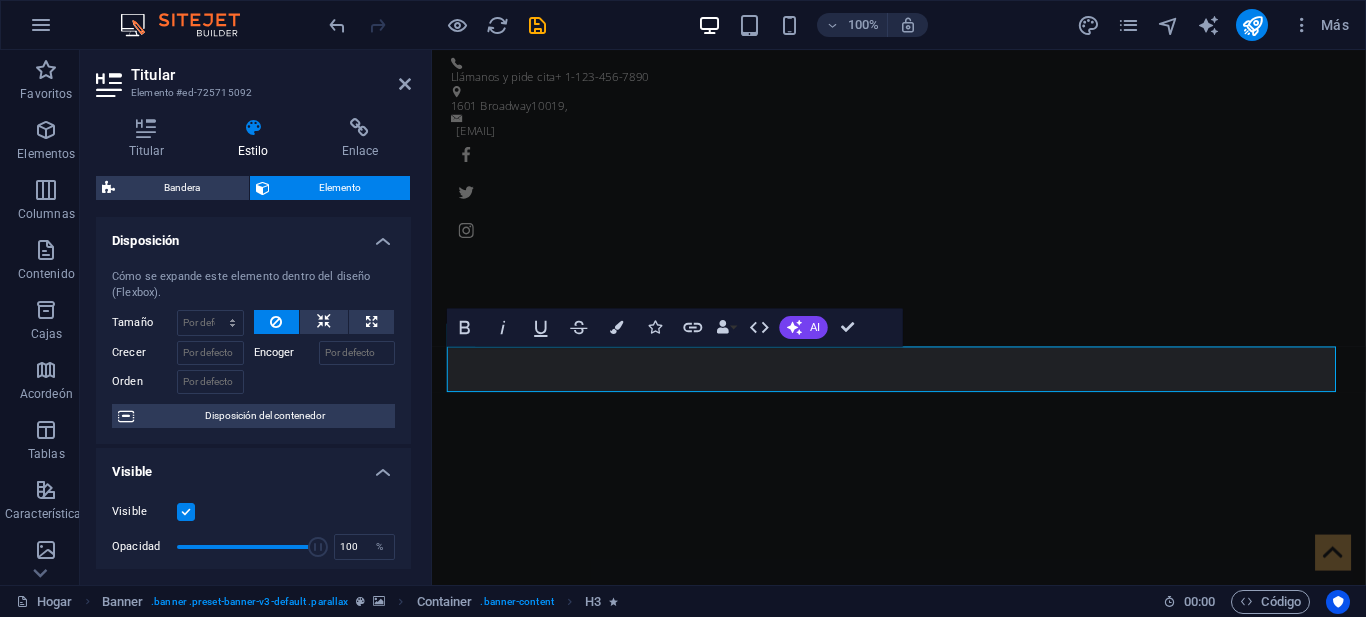 click on "Titular Elemento #ed-725715092" at bounding box center [253, 76] 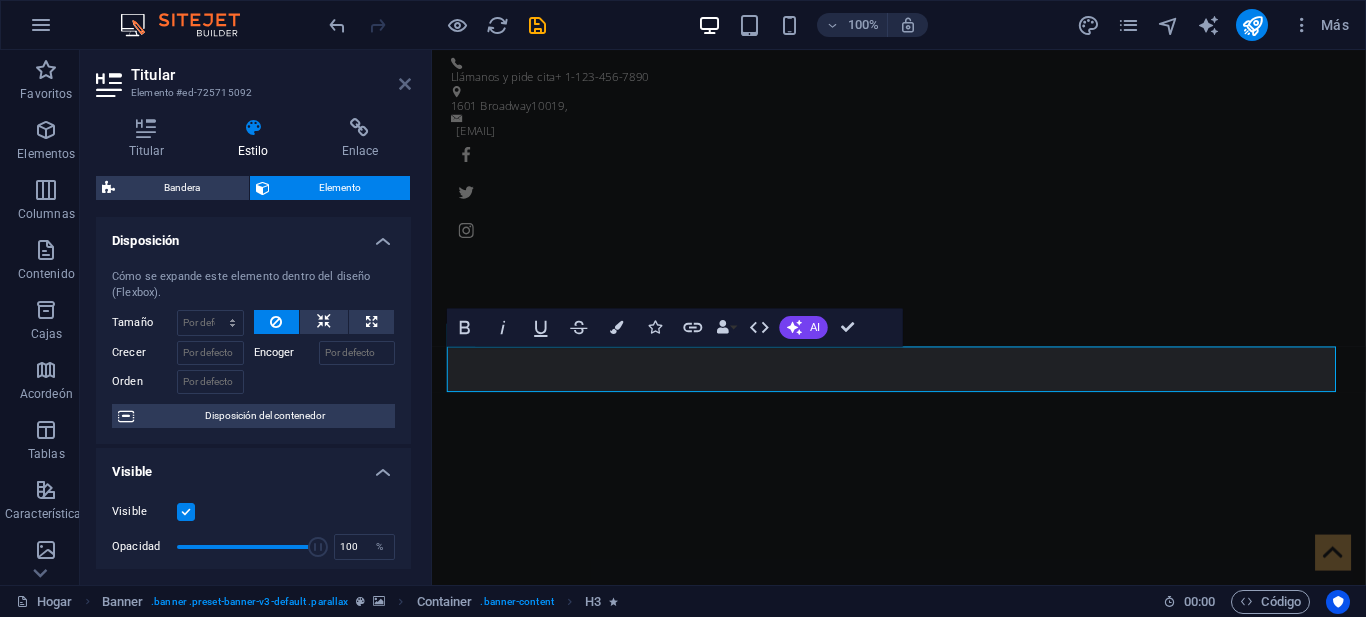 click at bounding box center [405, 84] 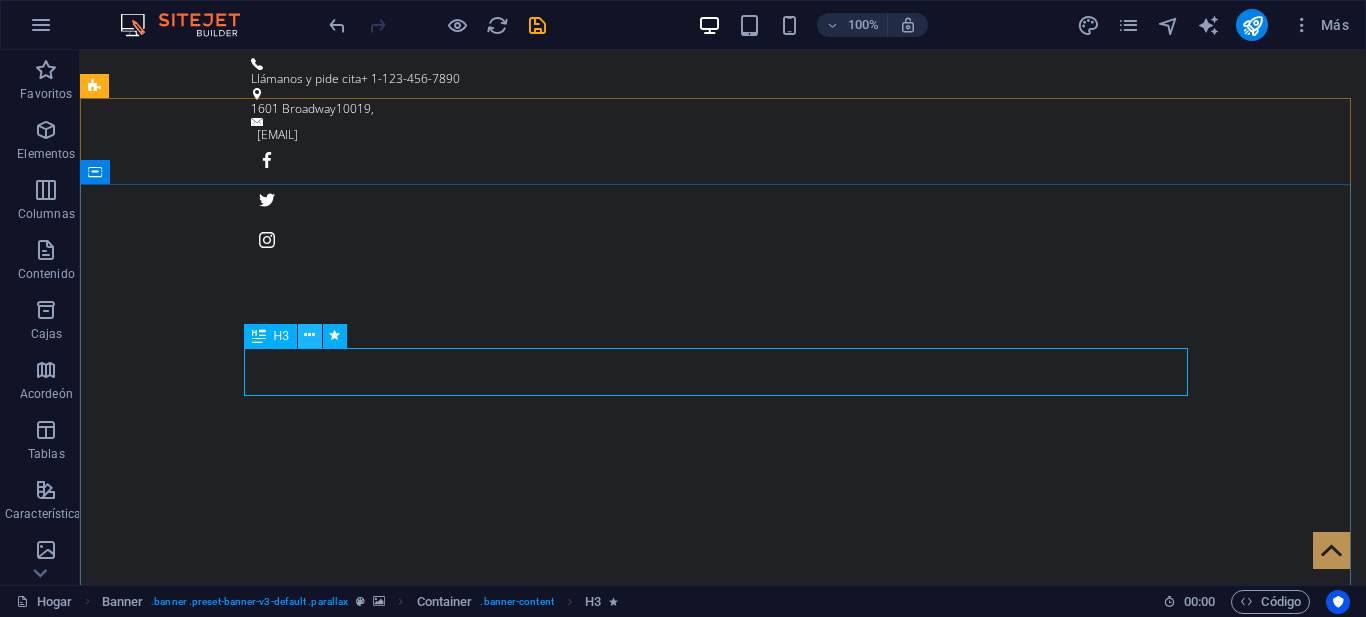 click at bounding box center (310, 336) 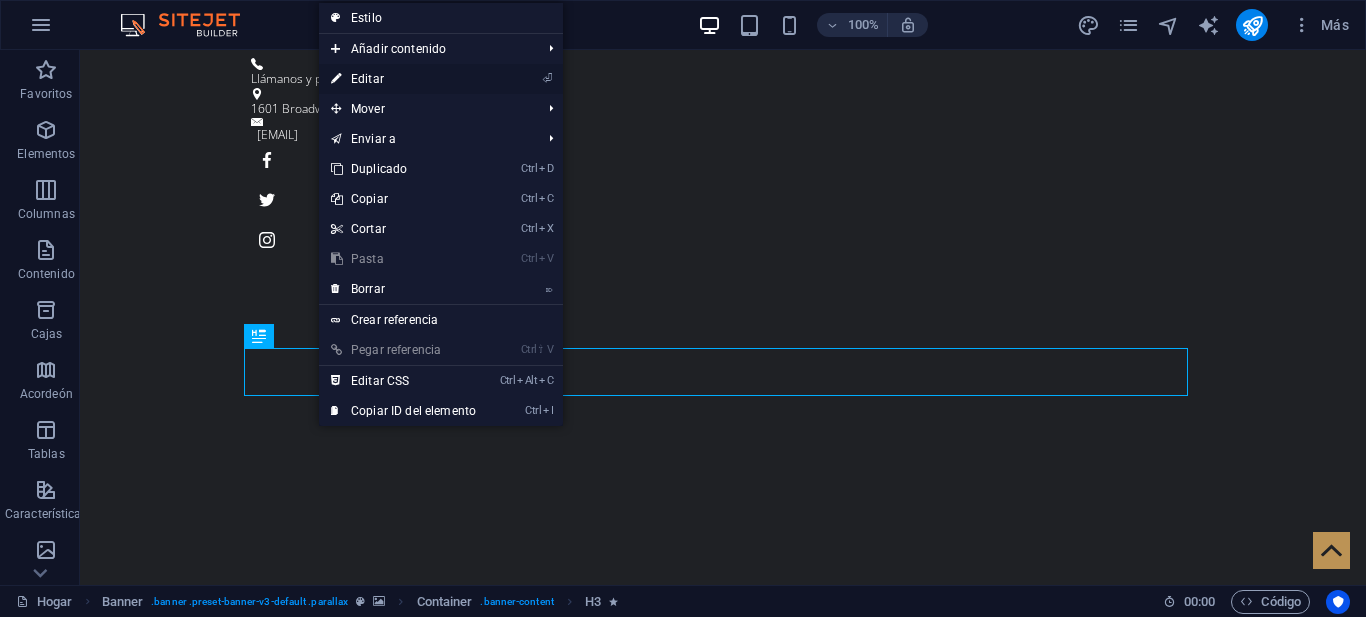 click on "⏎ Editar" at bounding box center [403, 79] 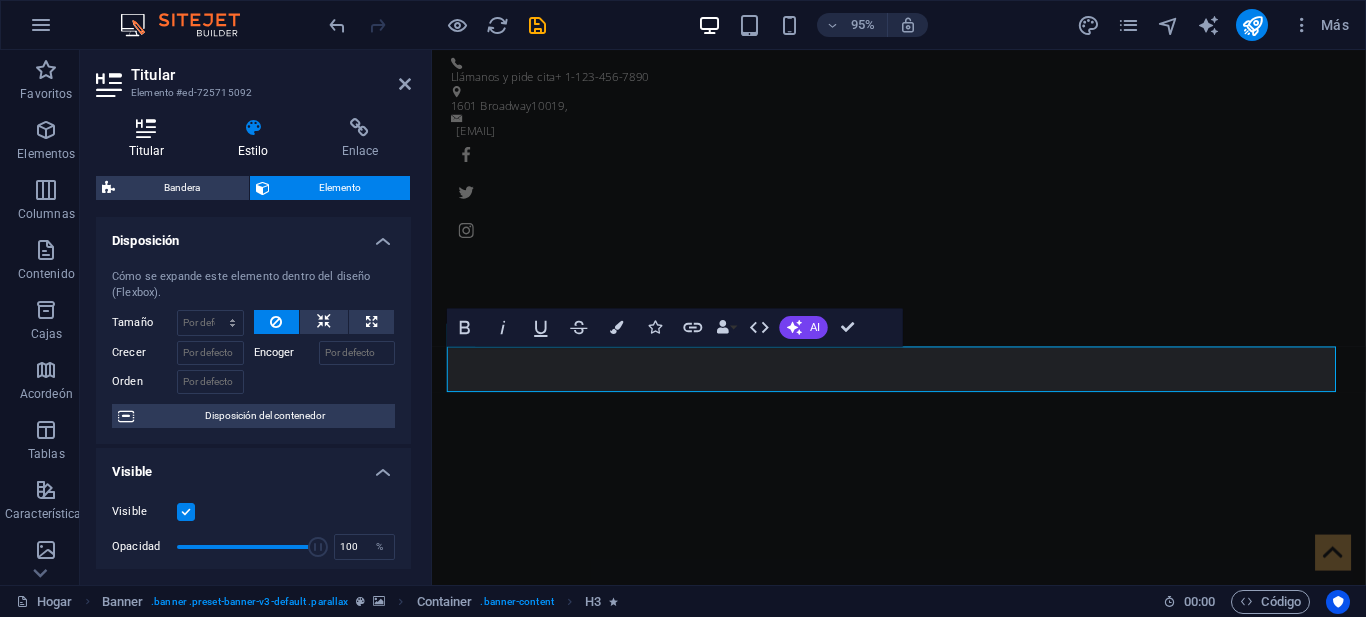 click at bounding box center (146, 128) 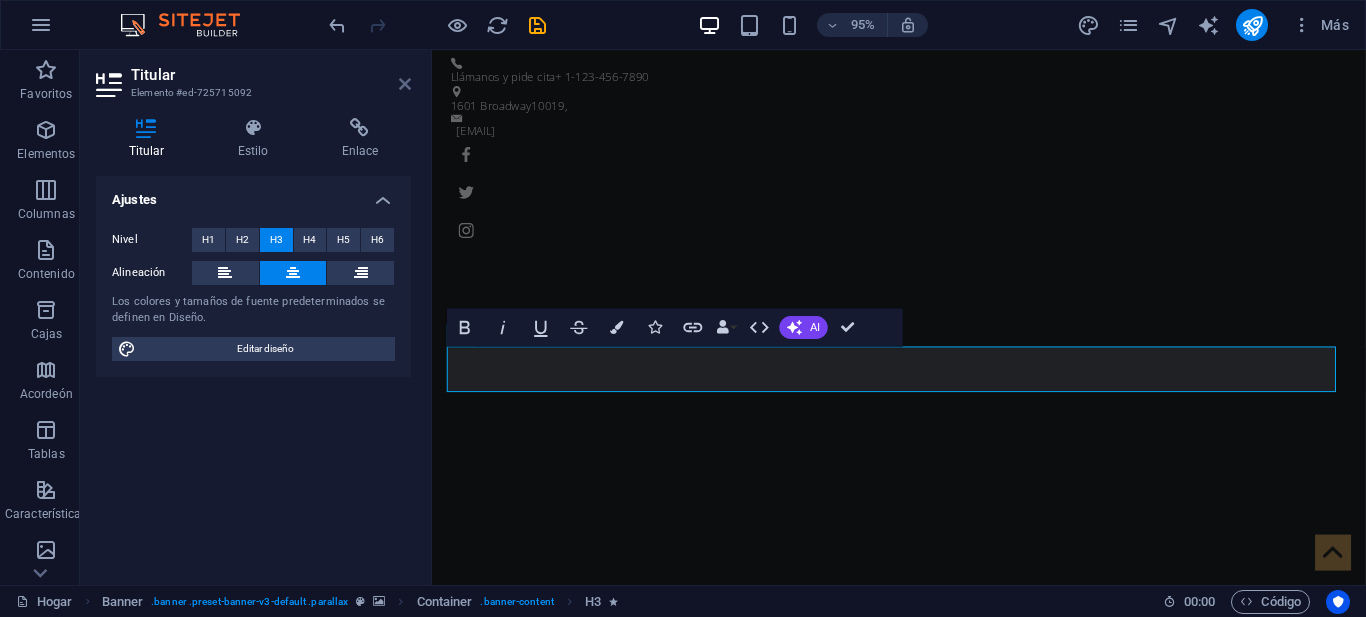 drag, startPoint x: 408, startPoint y: 82, endPoint x: 322, endPoint y: 113, distance: 91.416626 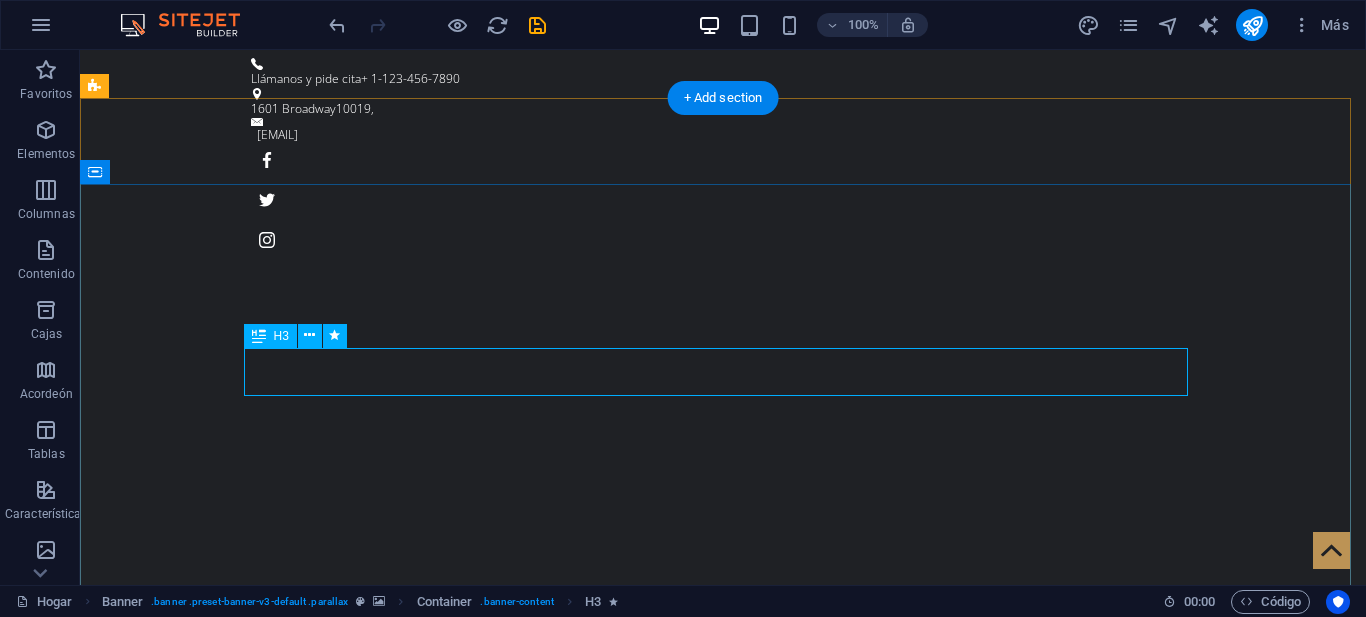 click on "soluciones a medida de tus necesidades" at bounding box center [723, 1062] 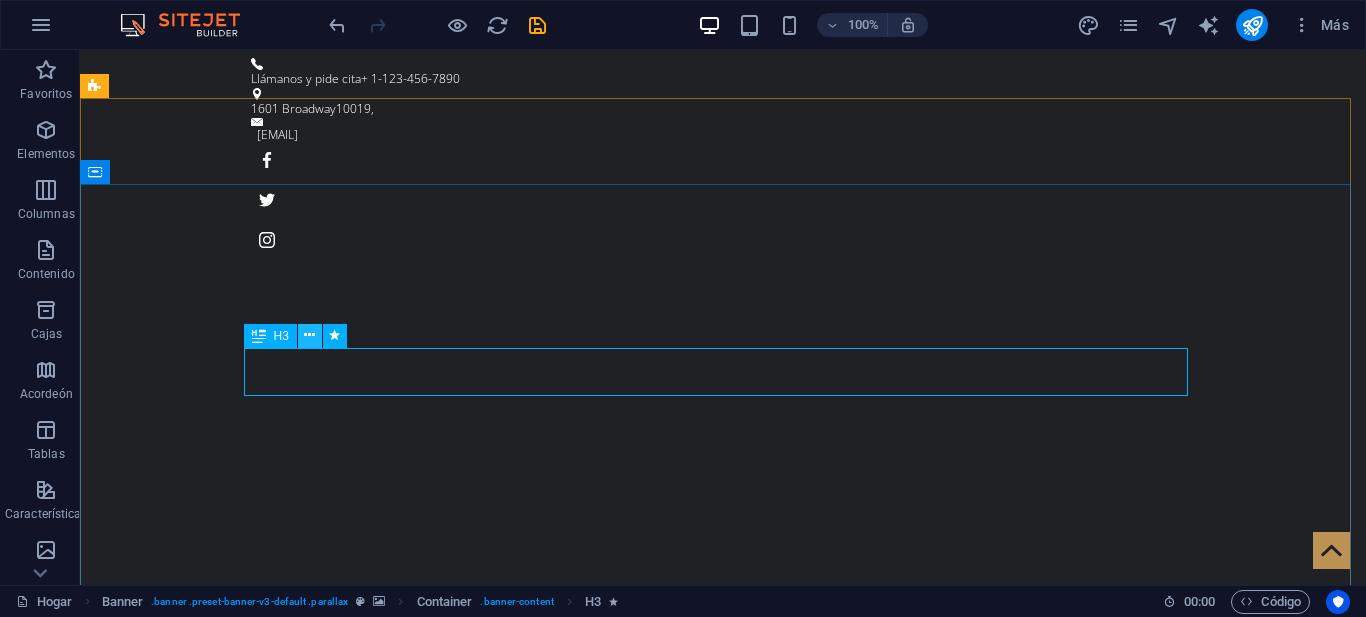 click at bounding box center (309, 335) 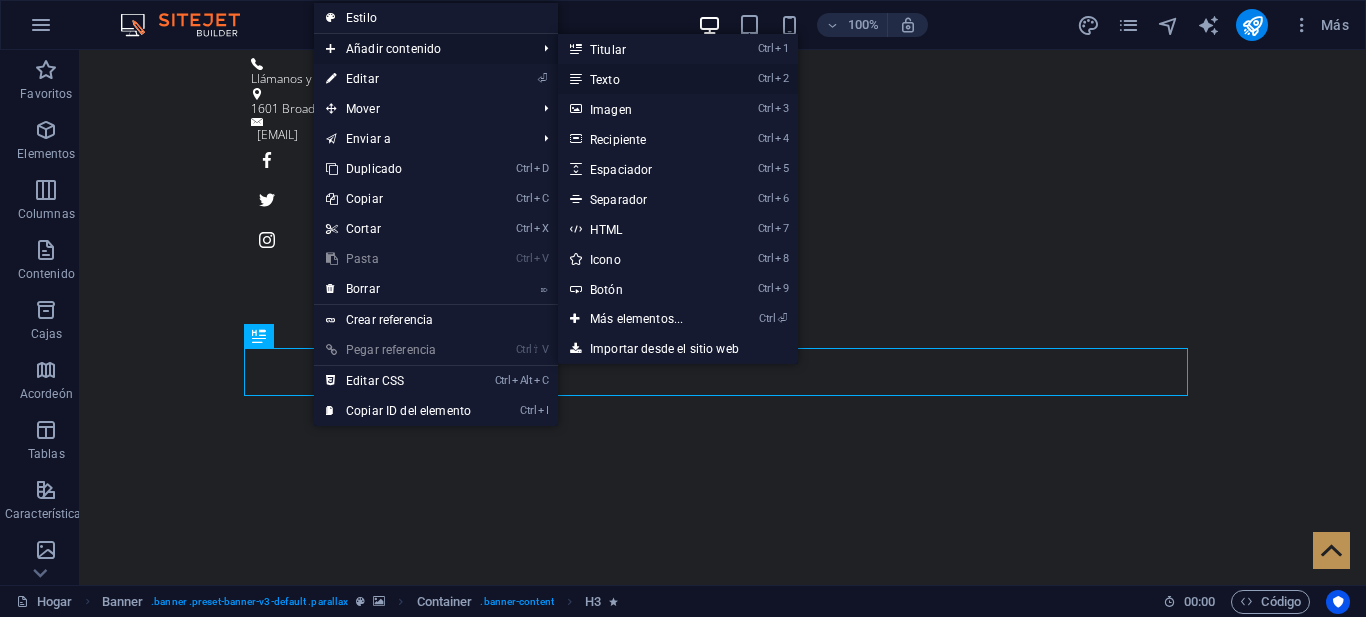 click on "Ctrl  2 Texto" at bounding box center [640, 79] 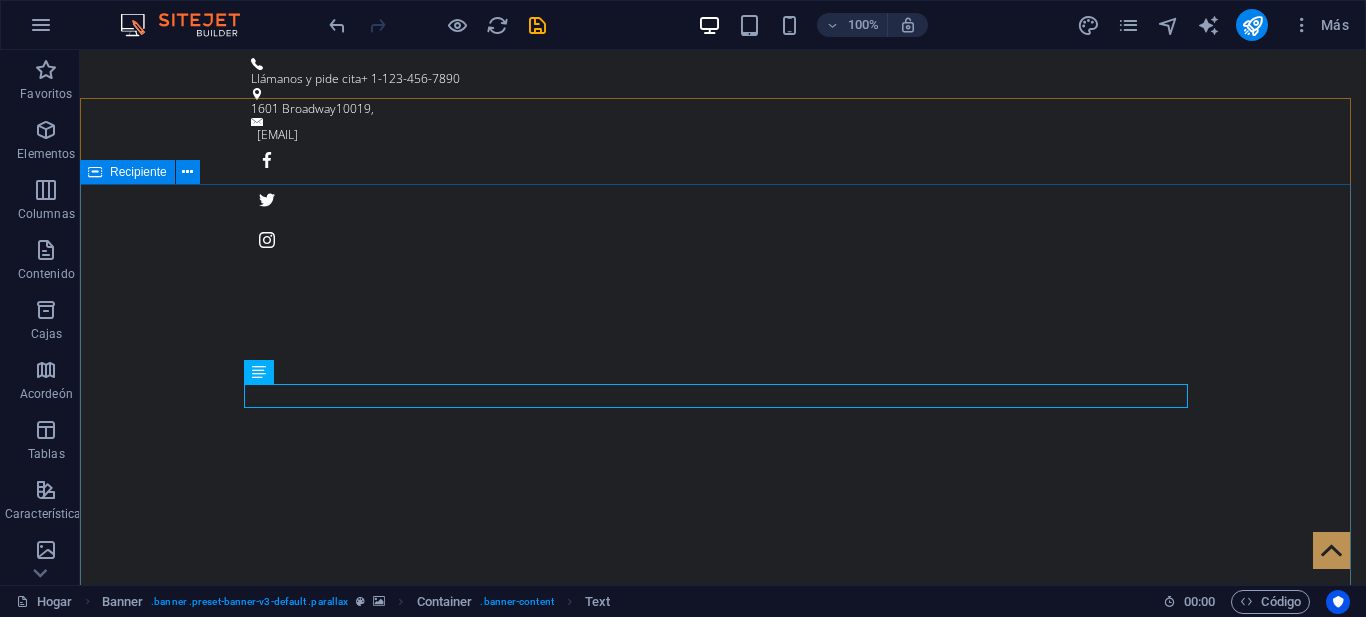 click on "soluciones a medida de tus necesidades Nuevo elemento de texto Más información" at bounding box center (723, 1083) 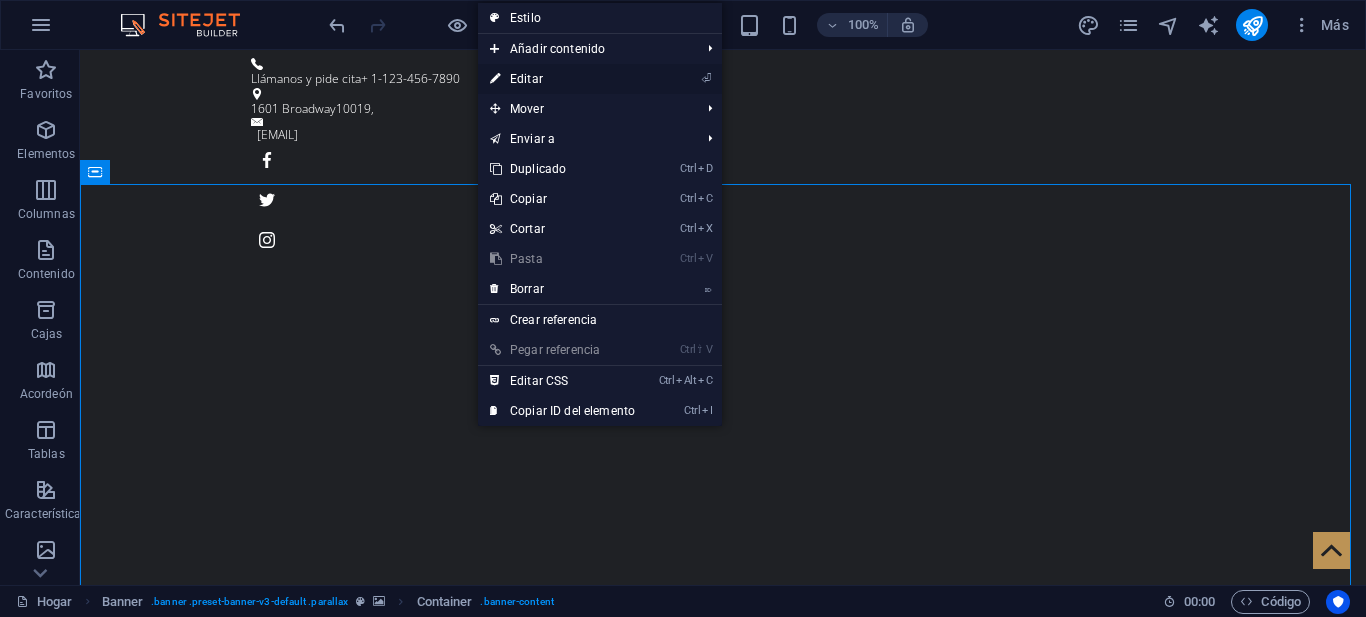 click on "⏎ Editar" at bounding box center (562, 79) 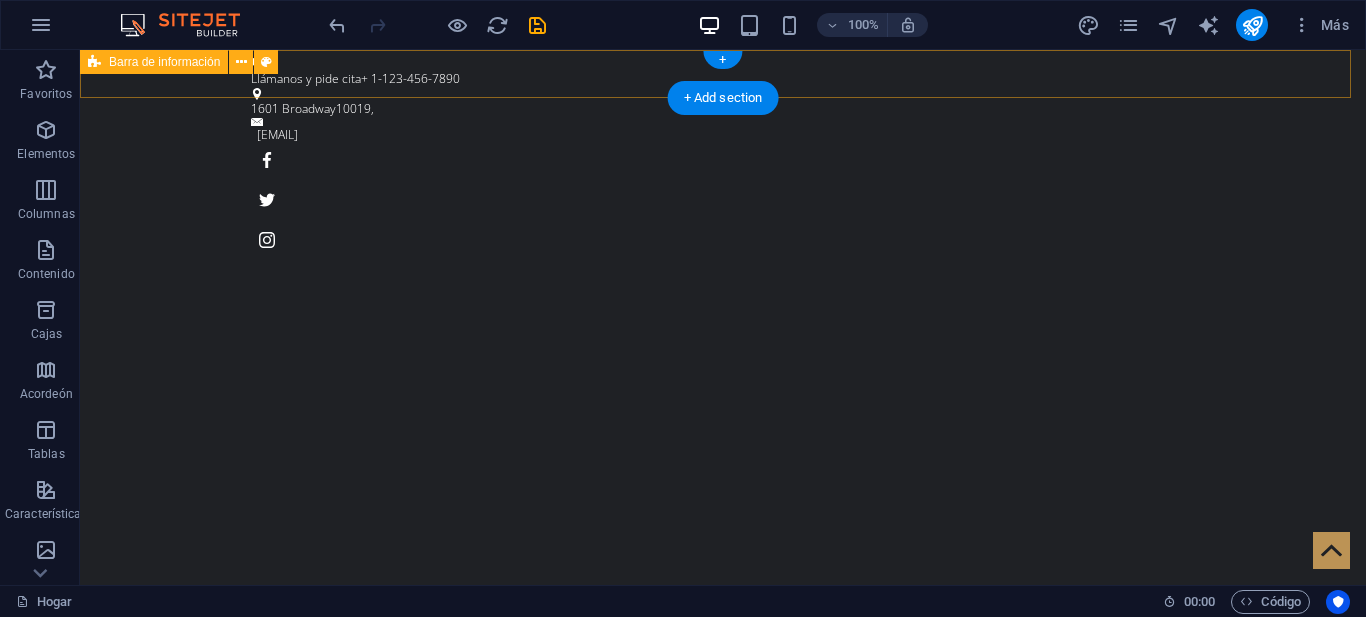 click on "Llámanos y pide cita + 1-555-456-7890 1601 Broadway  10019  , [EMAIL]" at bounding box center [723, 157] 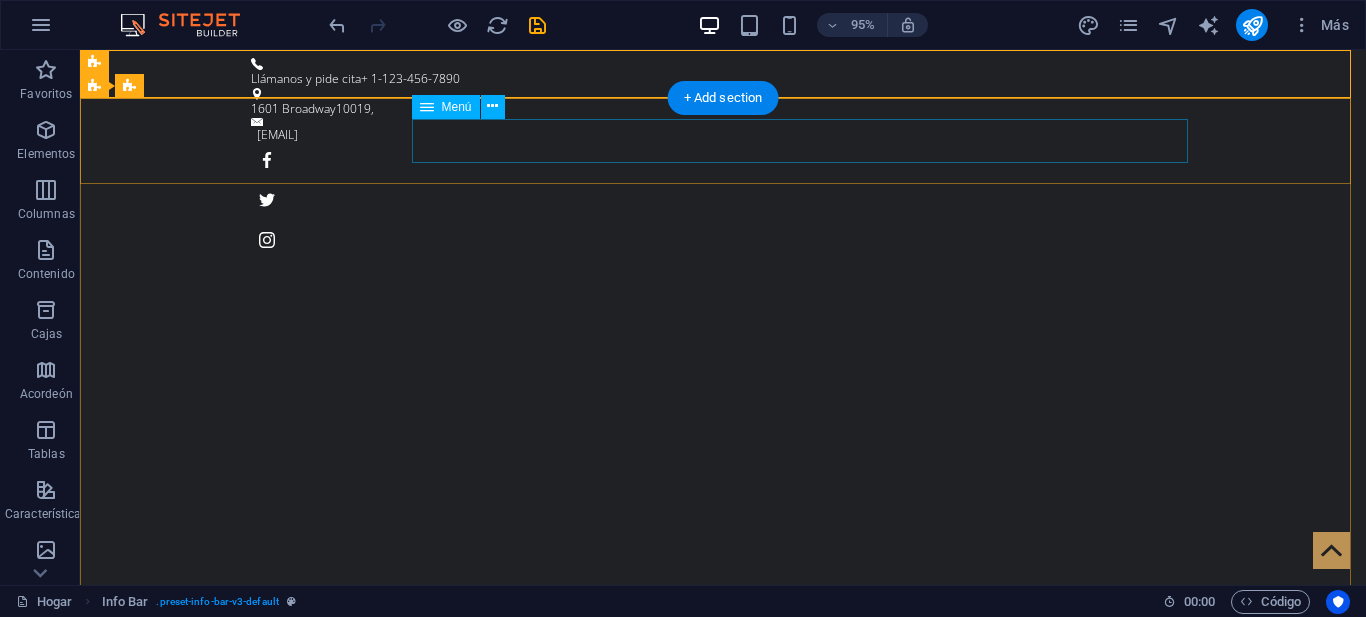 click on "Hogar Sobre nosotros Servicio Precios Galería Contacto" at bounding box center [723, 891] 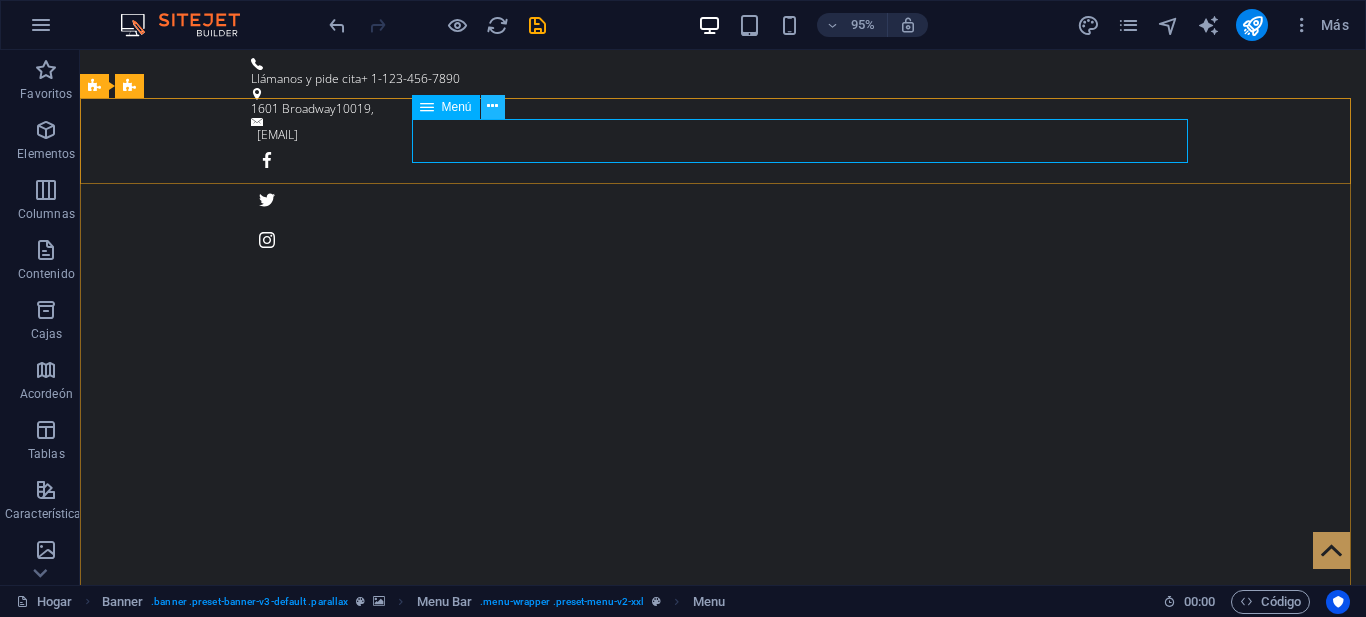 click at bounding box center [492, 106] 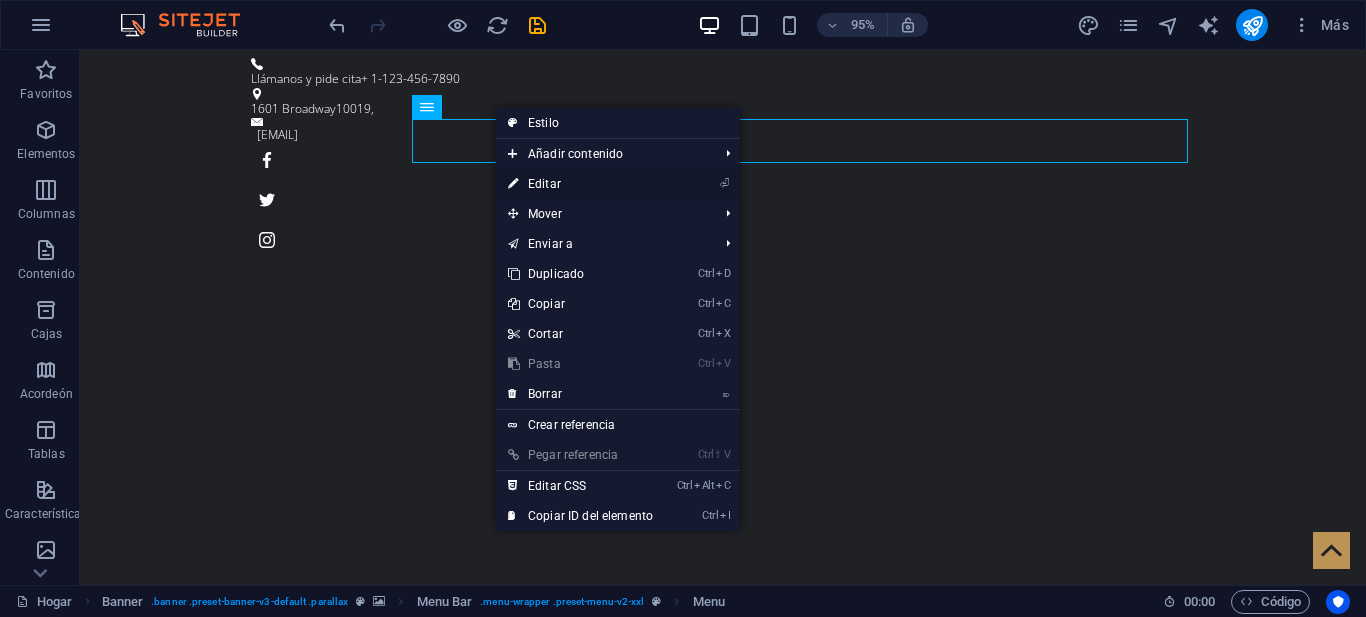 click on "⏎ Editar" at bounding box center [580, 184] 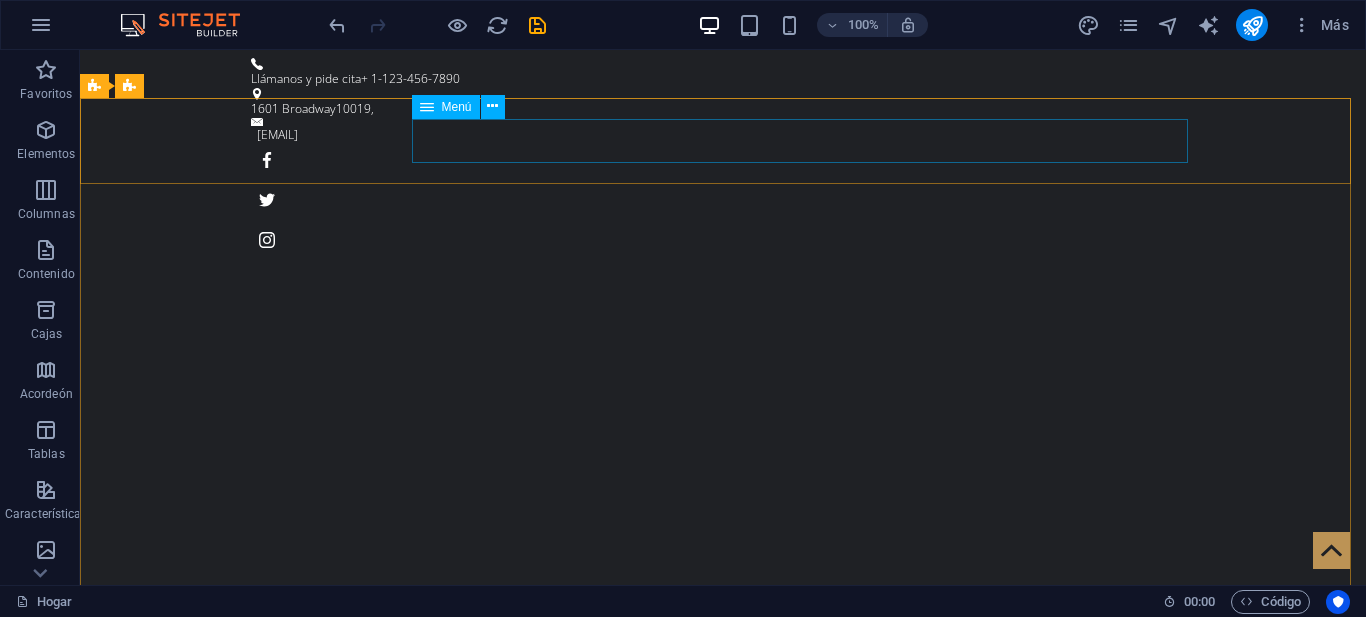 click on "Menú" at bounding box center [457, 107] 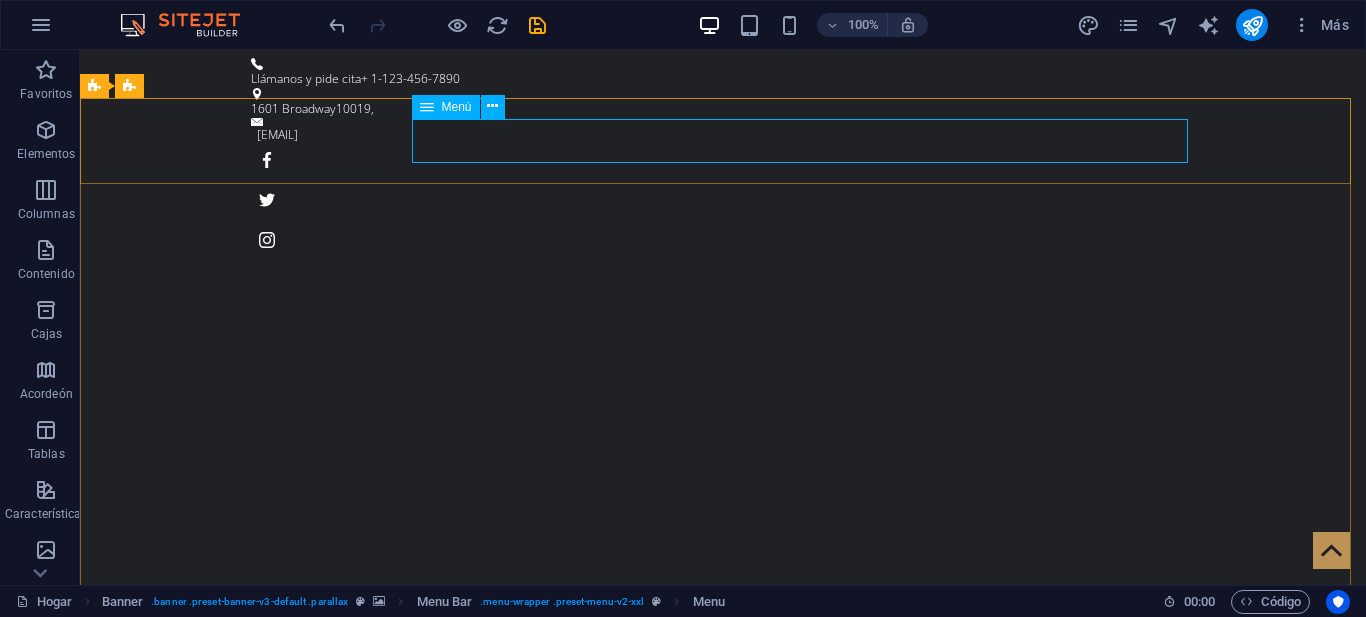 click on "Menú" at bounding box center [446, 107] 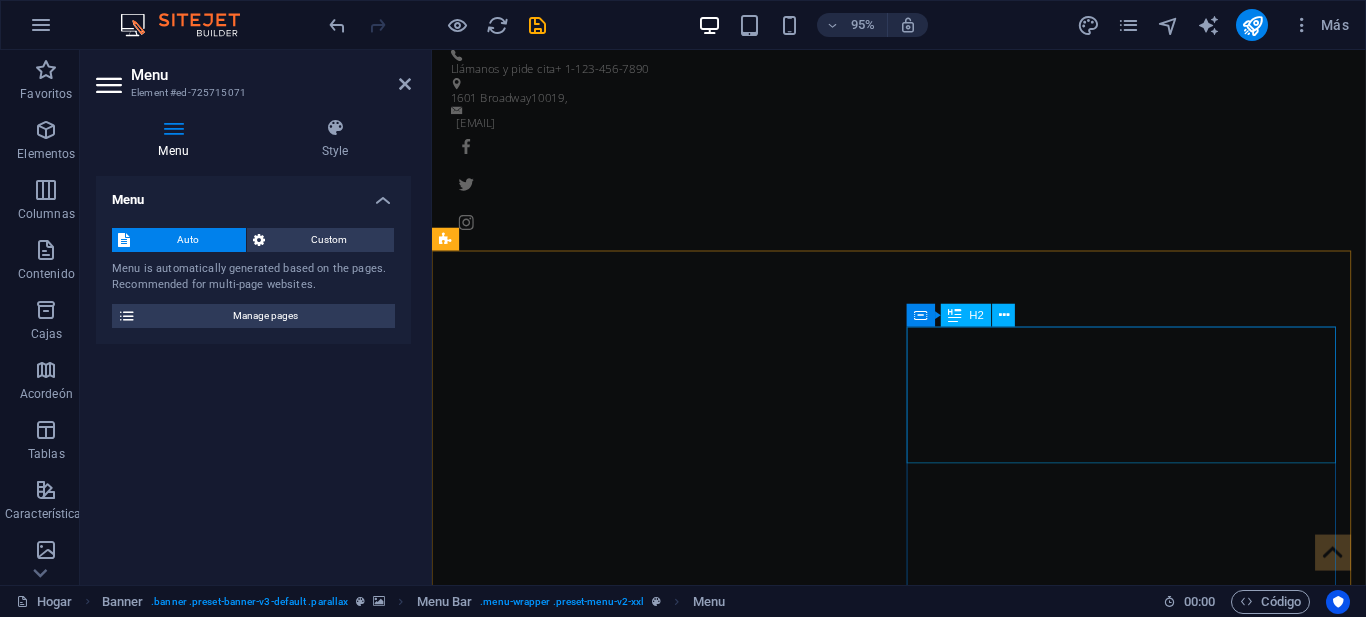 scroll, scrollTop: 0, scrollLeft: 0, axis: both 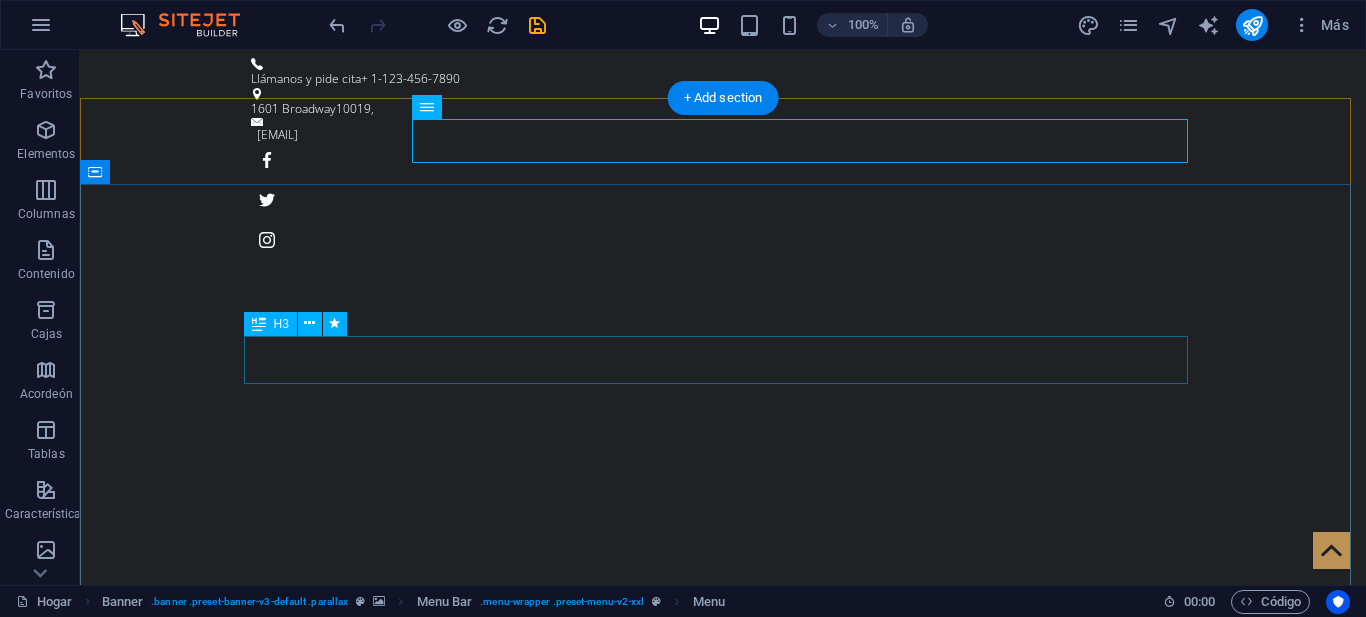 click on "soluciones a medida de tus necesidades" at bounding box center [723, 1062] 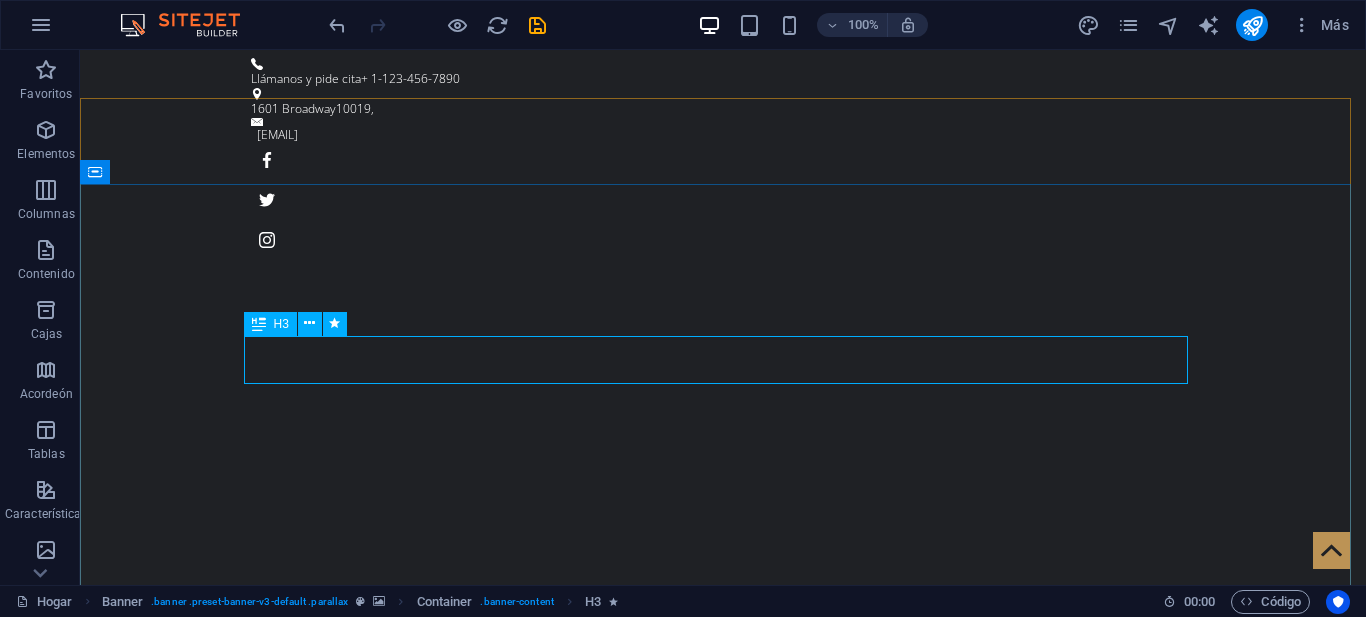 click on "H3" at bounding box center (281, 324) 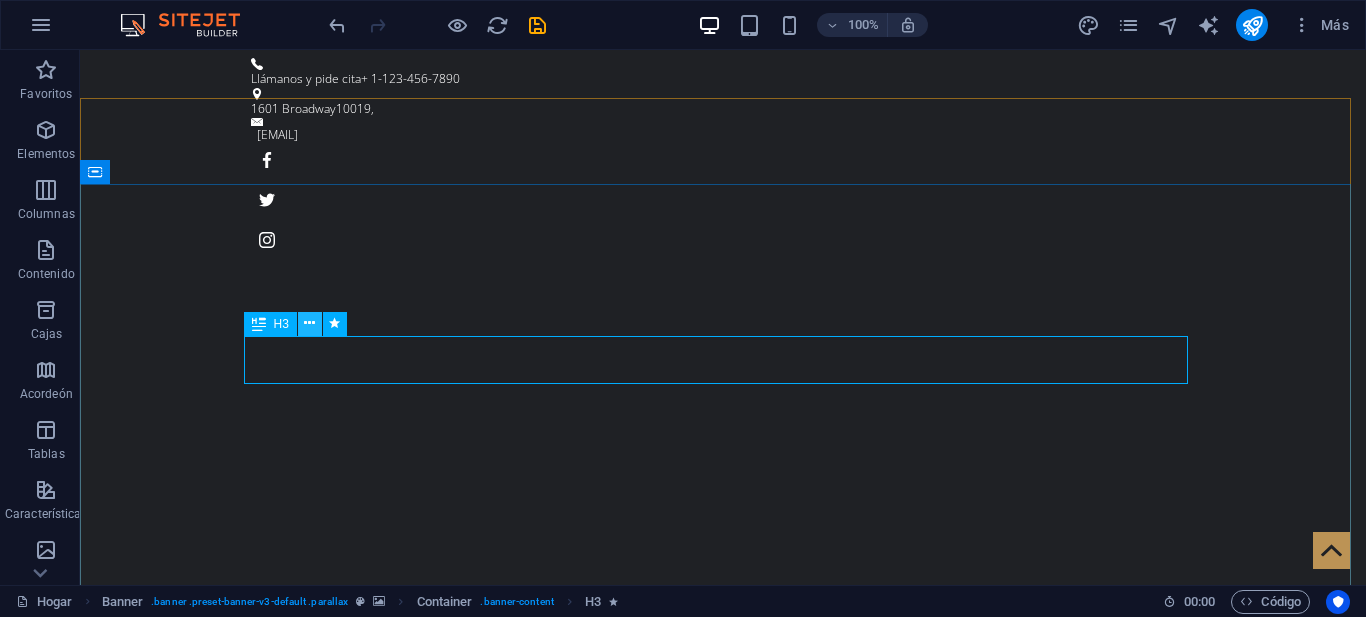 click at bounding box center [309, 323] 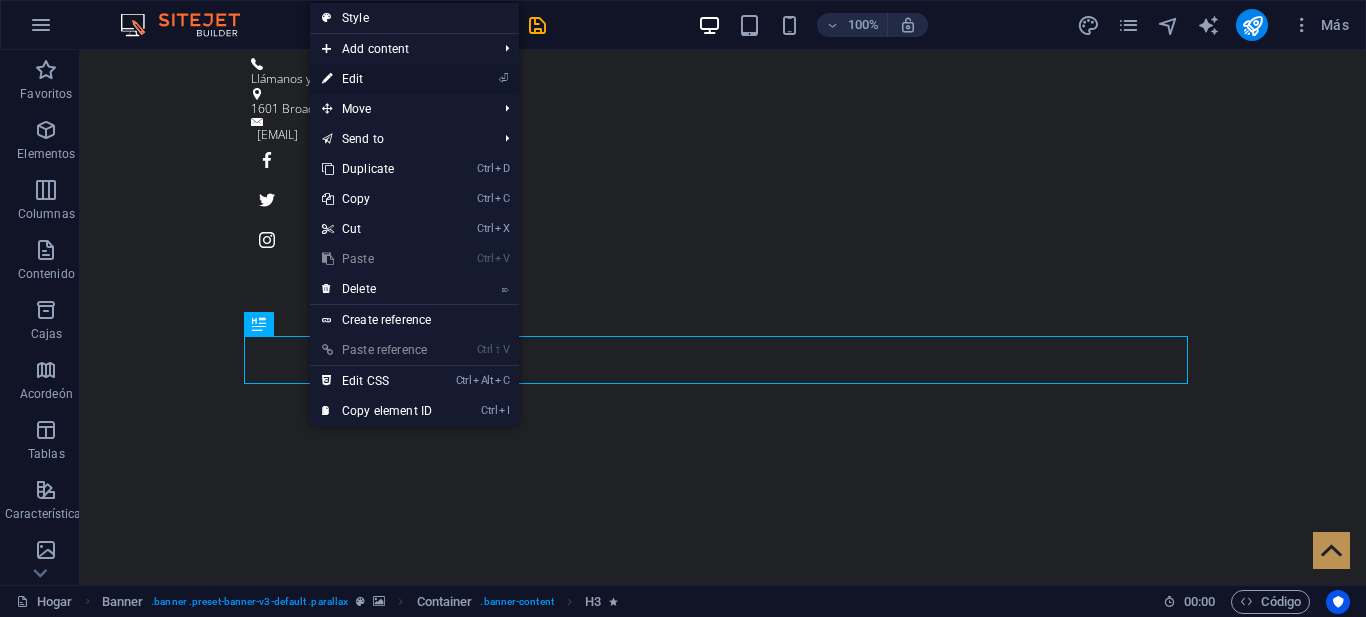 click on "⏎  Edit" at bounding box center [377, 79] 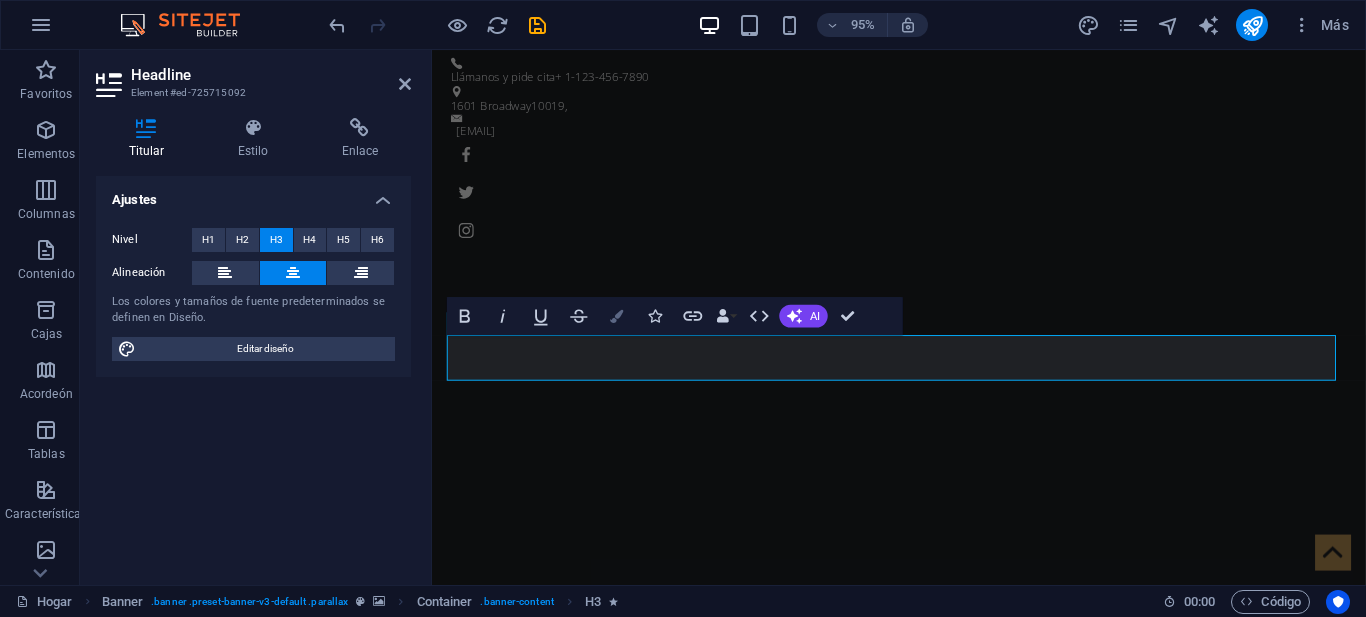click at bounding box center (617, 315) 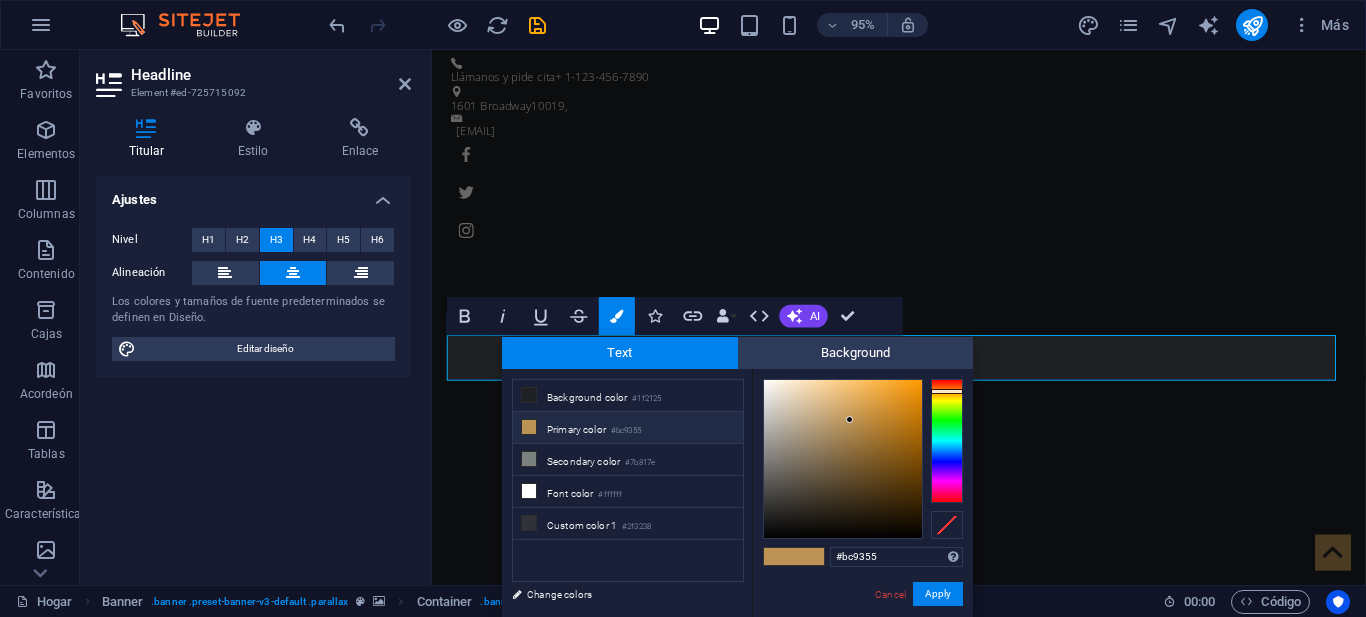 click on "Primary color
#bc9355" at bounding box center [628, 428] 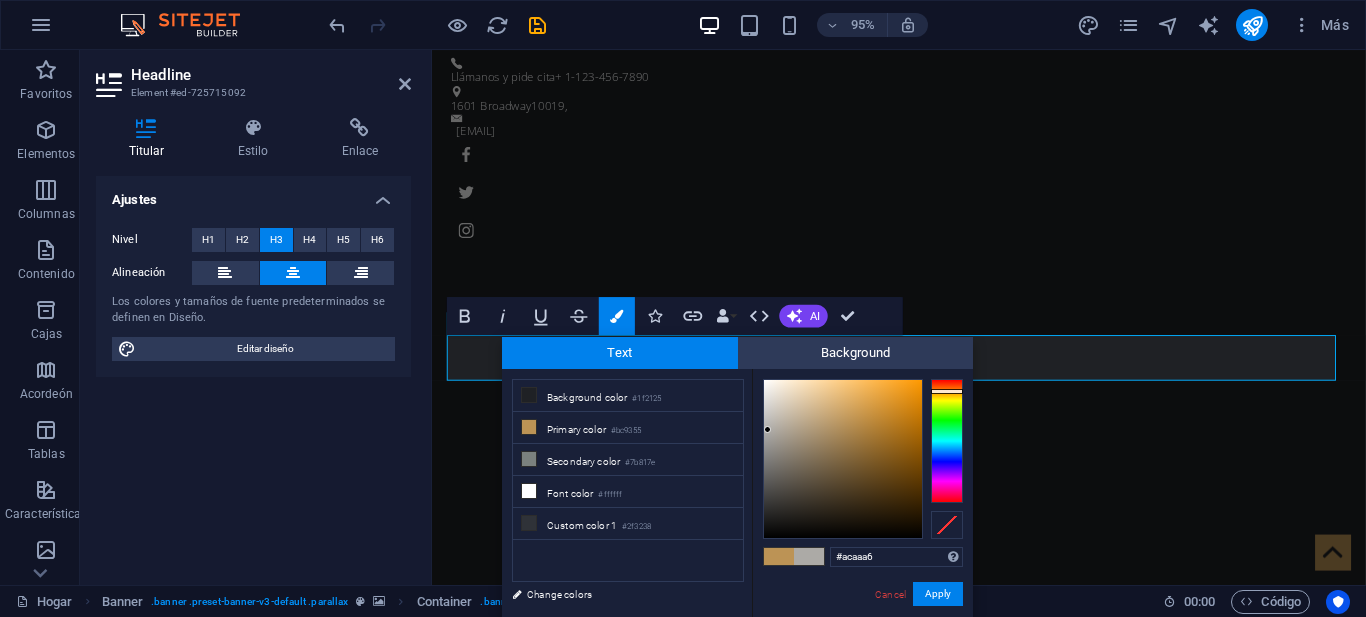 click at bounding box center [843, 459] 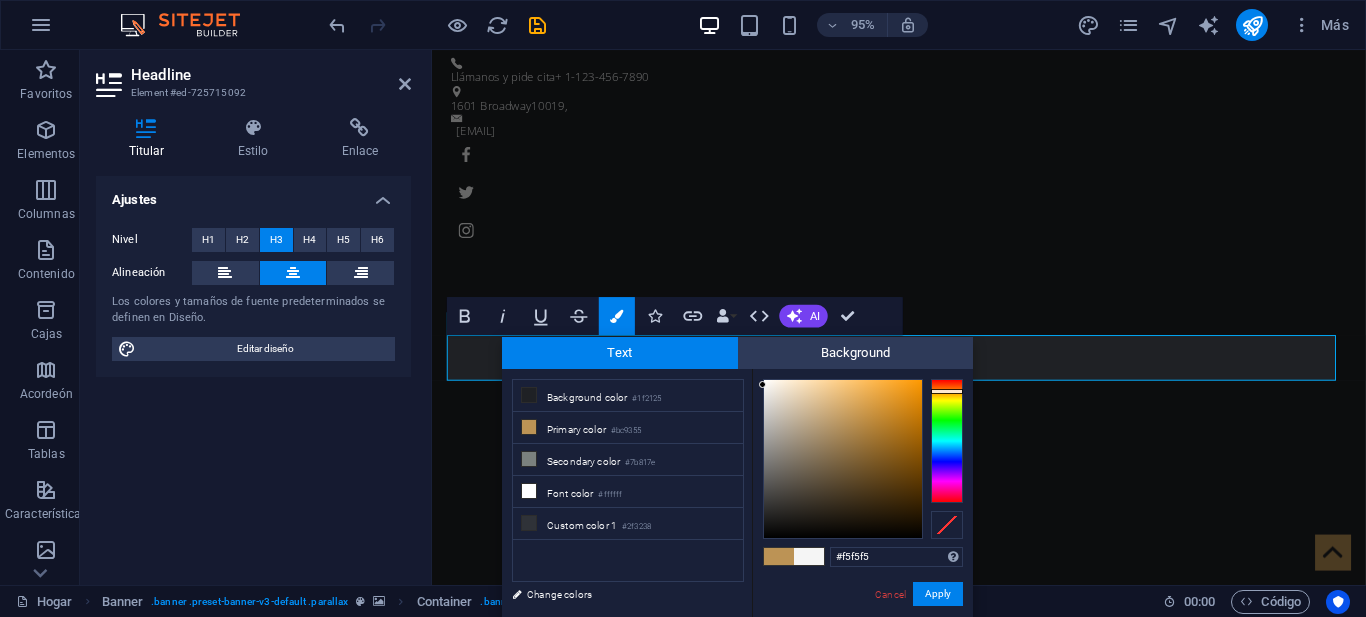 drag, startPoint x: 768, startPoint y: 430, endPoint x: 746, endPoint y: 385, distance: 50.08992 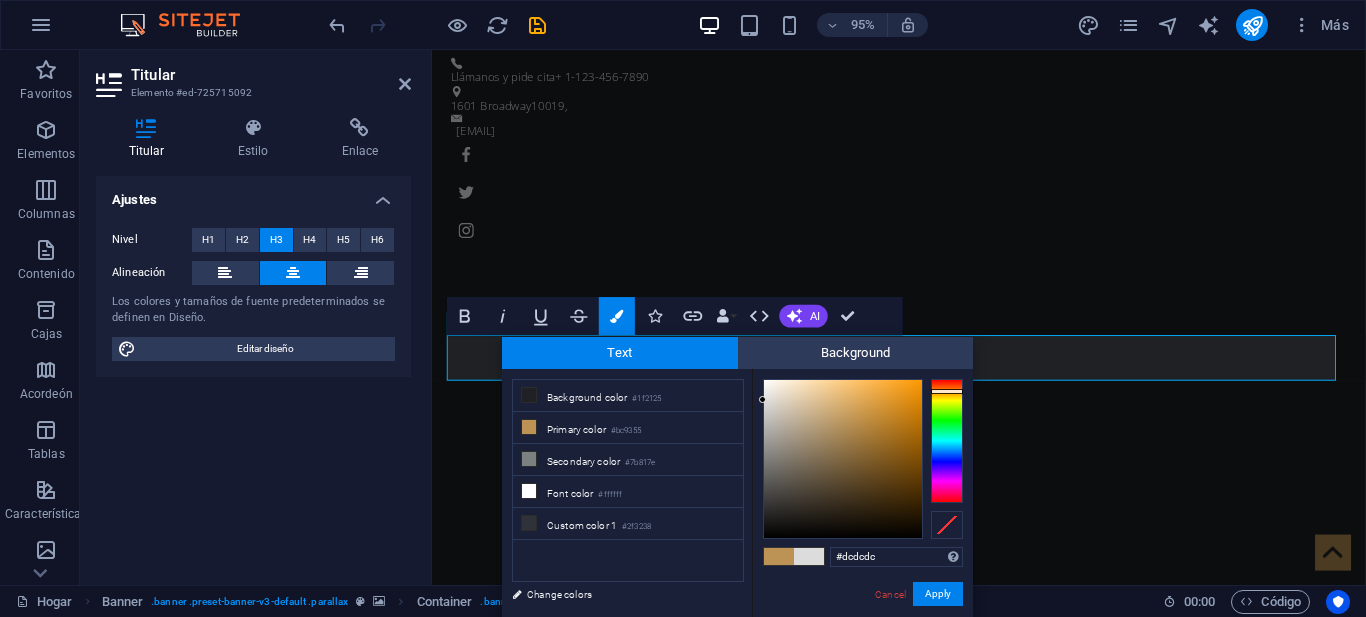 click on "#dcdcdc Supported formats #0852ed rgb(8, 82, 237) rgba(8, 82, 237, 90%) hsv(221,97,93) hsl(221, 93%, 48%) Cancel Apply" at bounding box center [862, 638] 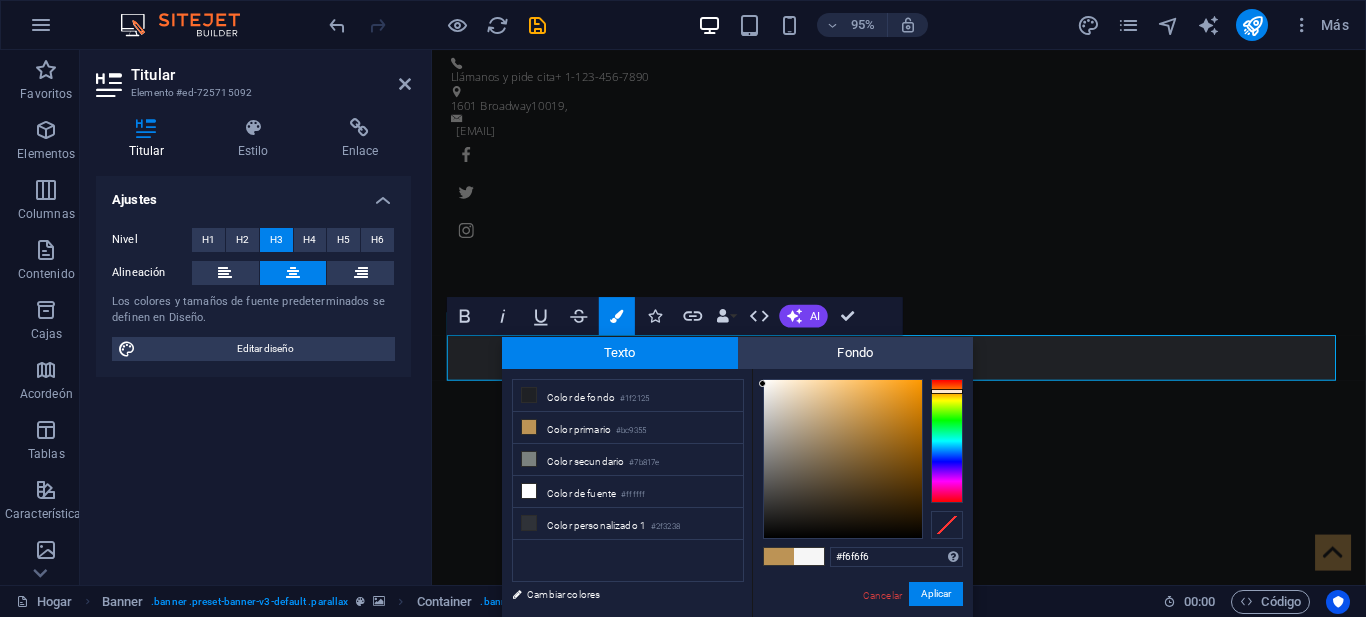 click on "#f6f6f6 Formatos admitidos  #0852ed  rgb(8, 82, 237)  rgba(8, 82, 237, 90%)  hsv(221,97,93)  hsl(221, 93%, 48%) Cancelar Aplicar" at bounding box center [862, 638] 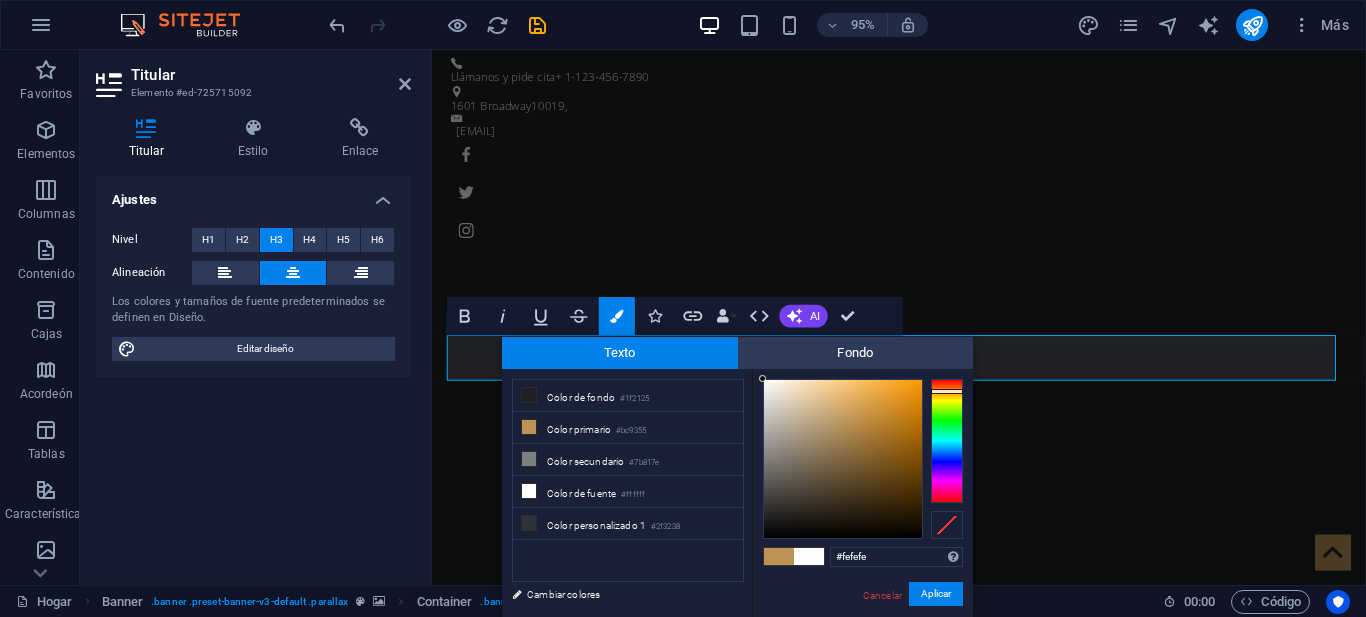 click on "menos
Color de fondo
#1f2125
Color primario
#bc9355
Color secundario
#7b817e
Color de fuente" at bounding box center (737, 493) 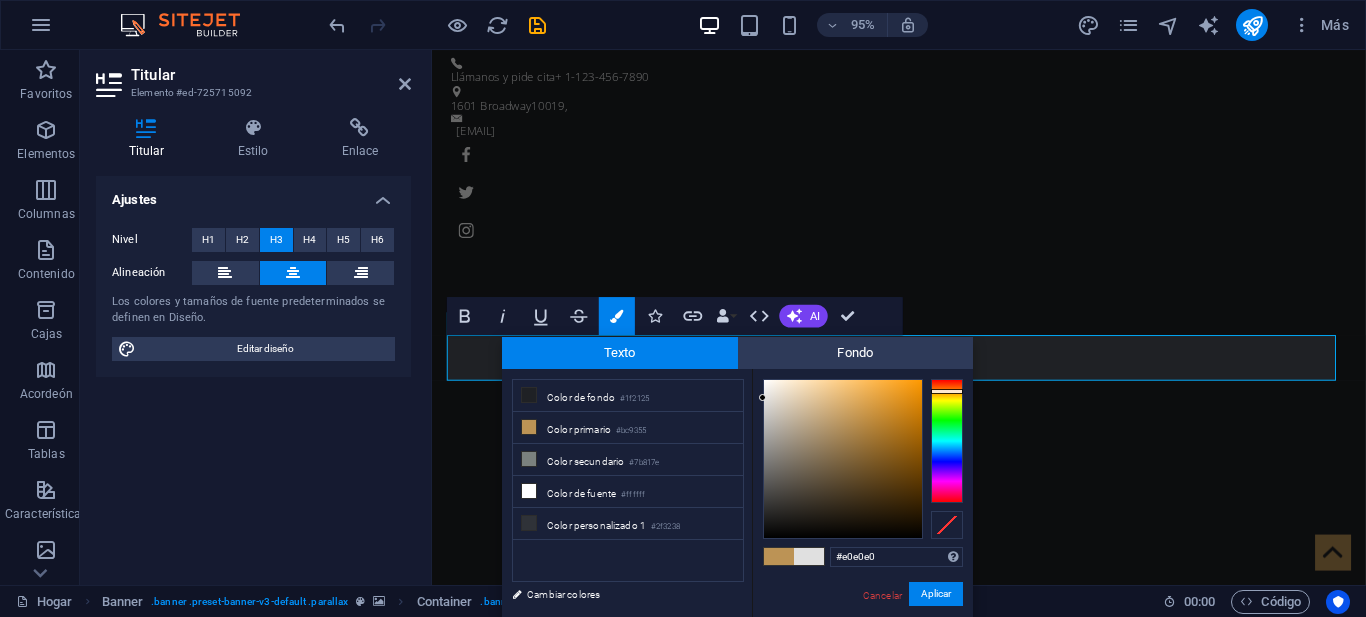 drag, startPoint x: 748, startPoint y: 387, endPoint x: 747, endPoint y: 400, distance: 13.038404 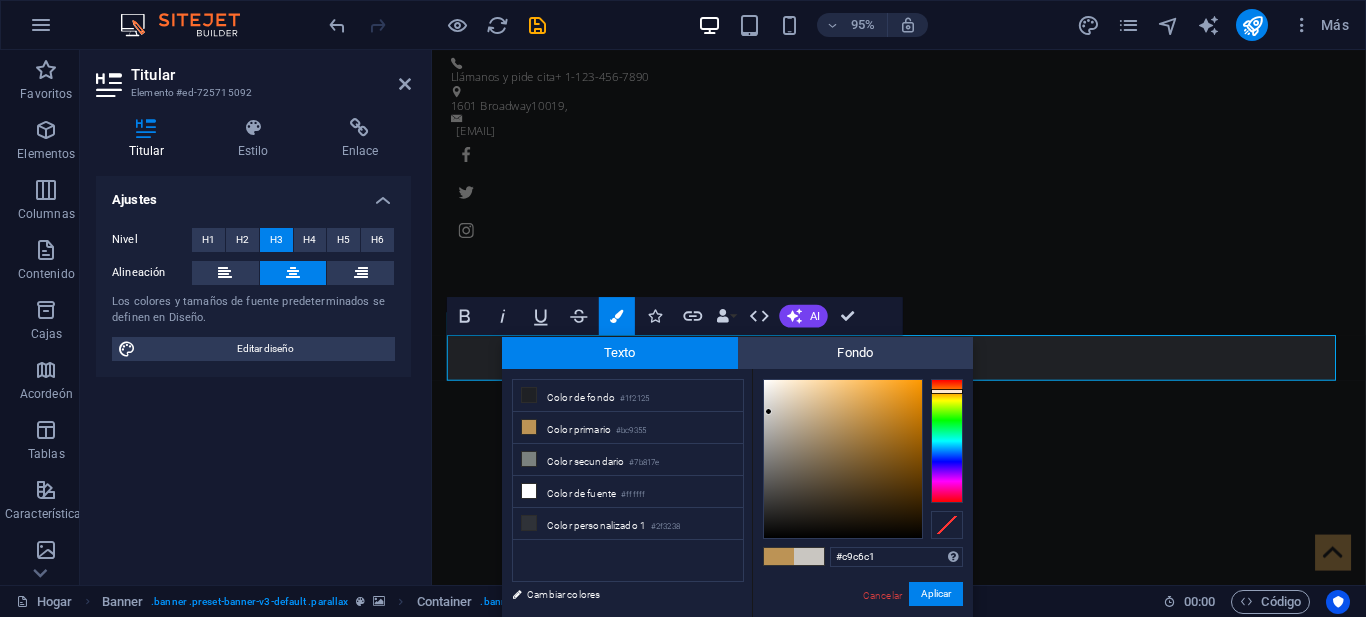 drag, startPoint x: 761, startPoint y: 394, endPoint x: 769, endPoint y: 412, distance: 19.697716 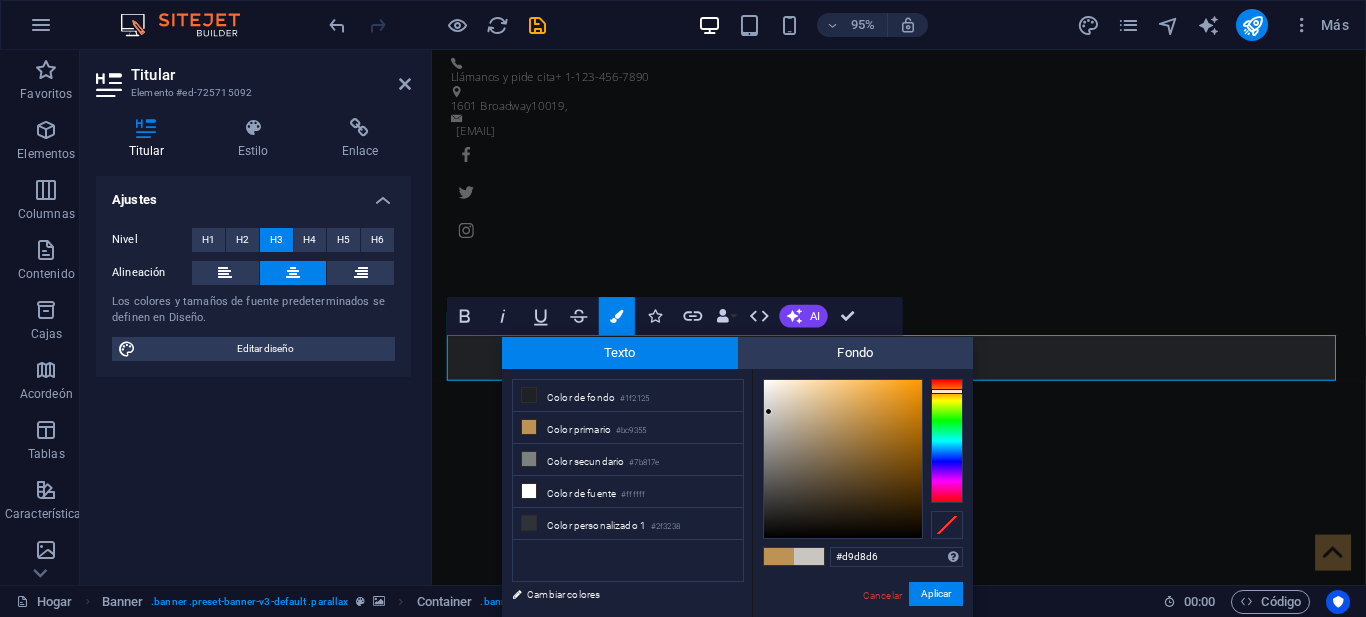 click at bounding box center [843, 459] 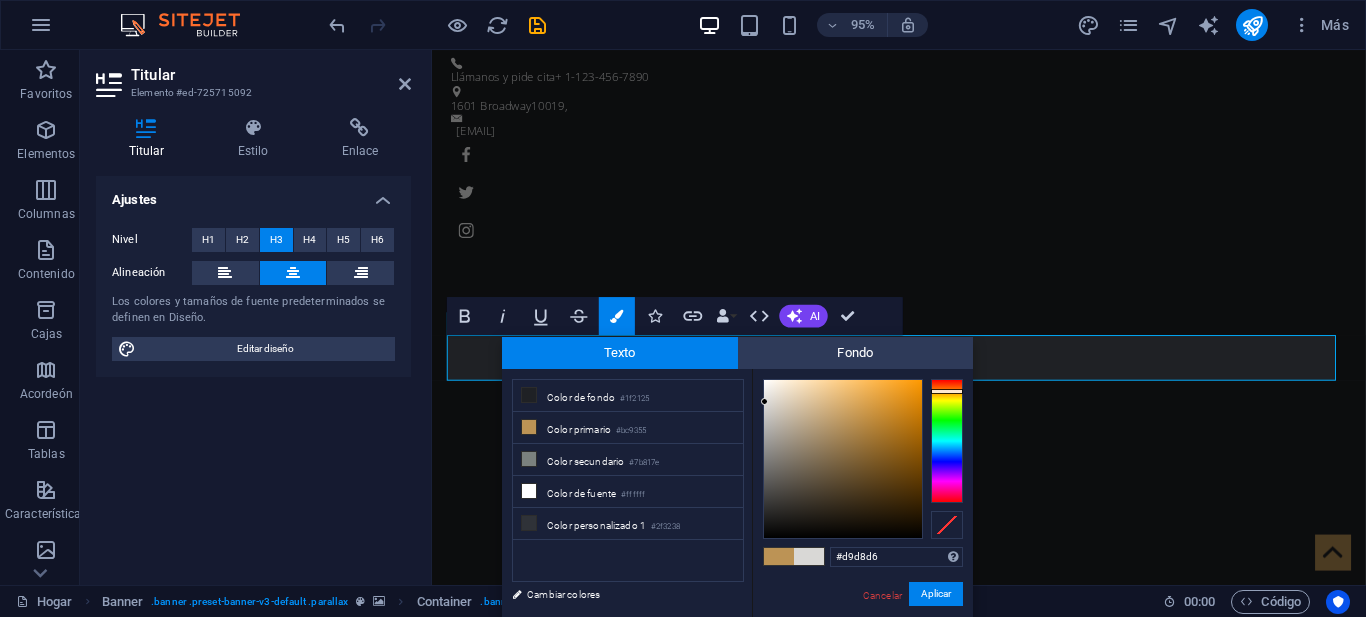type on "#e6e3df" 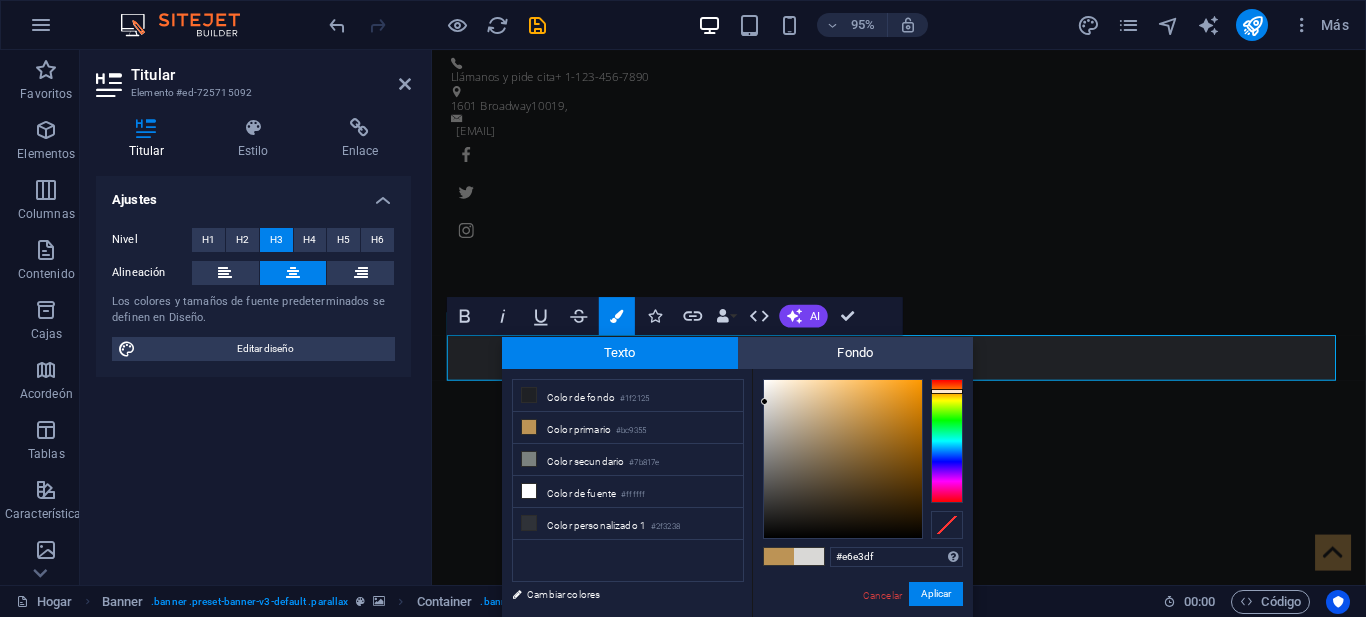 click at bounding box center (843, 459) 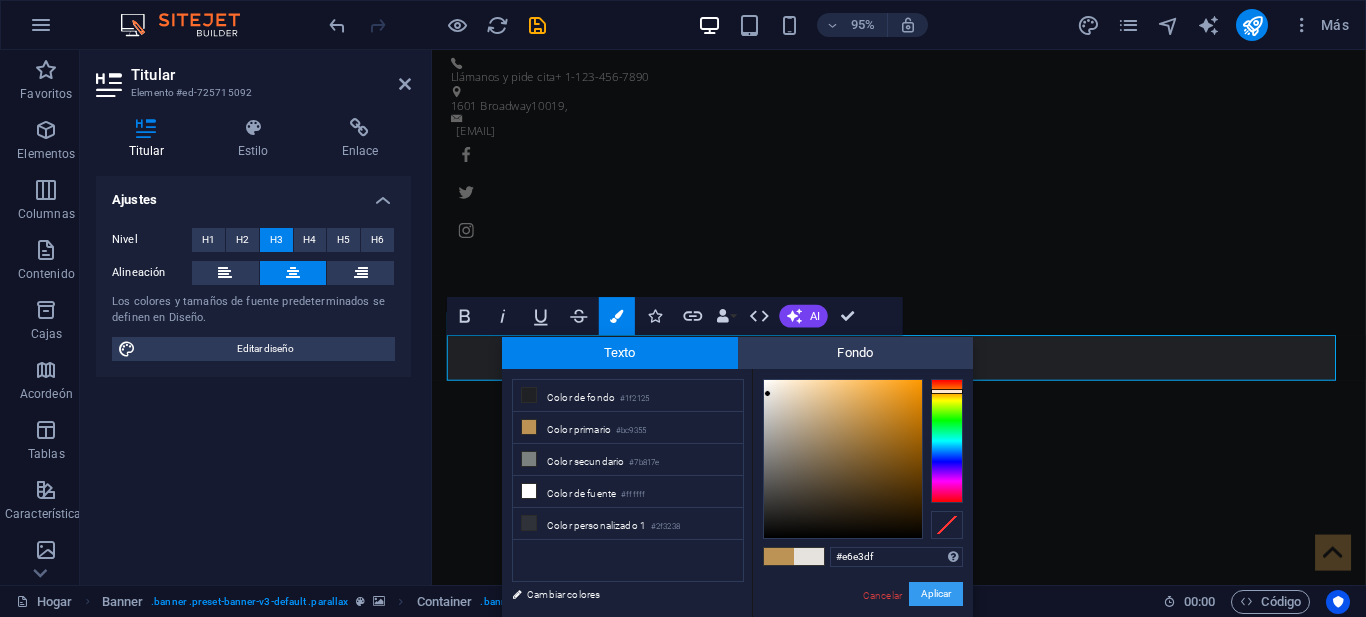 click on "Aplicar" at bounding box center (936, 593) 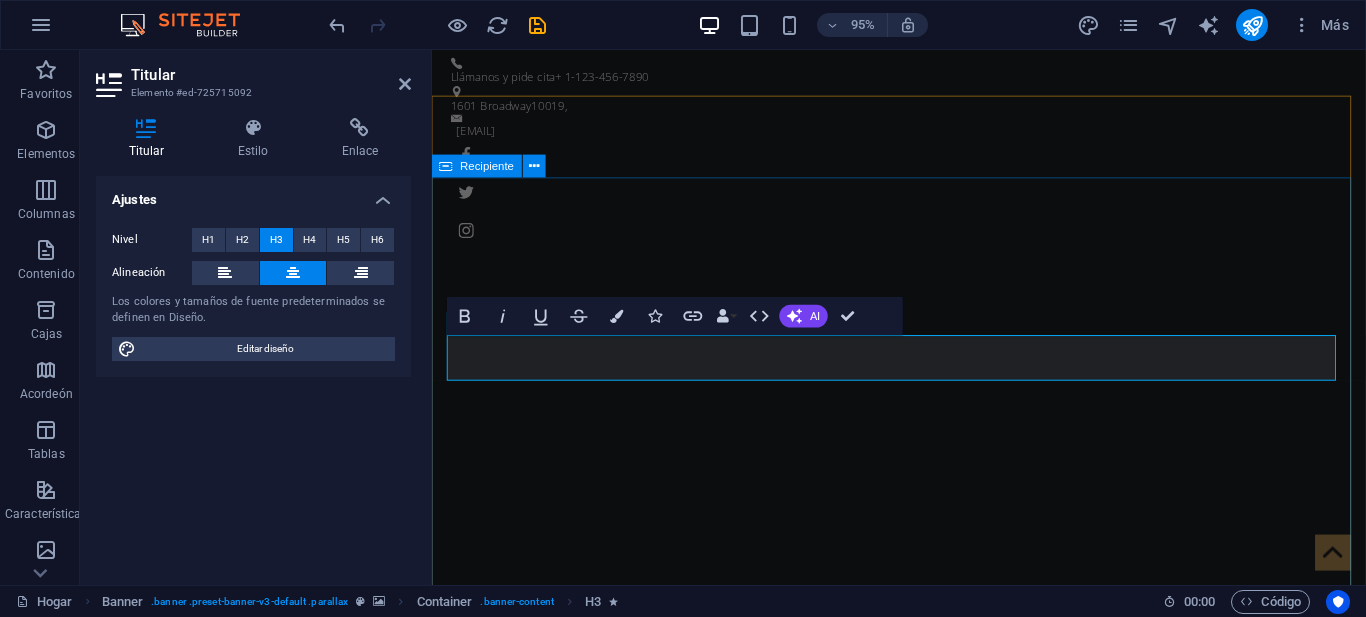 click on "soluciones a medida de tus necesidades ​ ​ Nuevo elemento de texto Más información" at bounding box center [923, 1111] 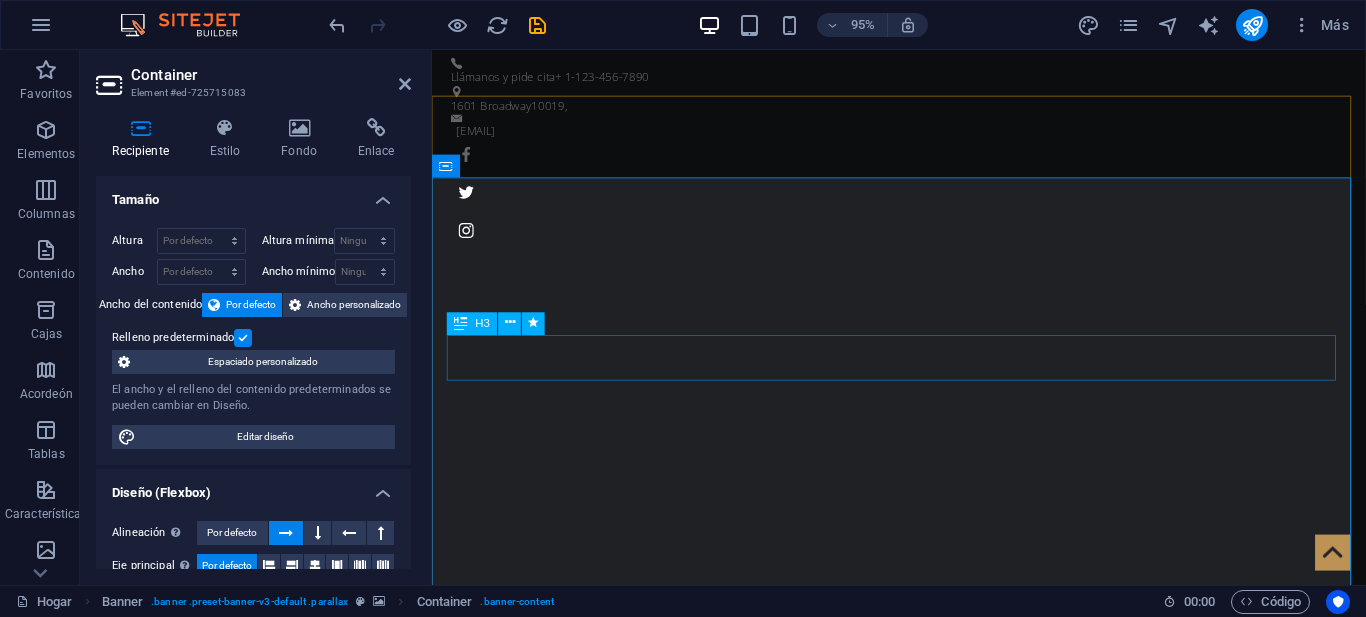click on "soluciones a medida de tus necesidades" at bounding box center (924, 1034) 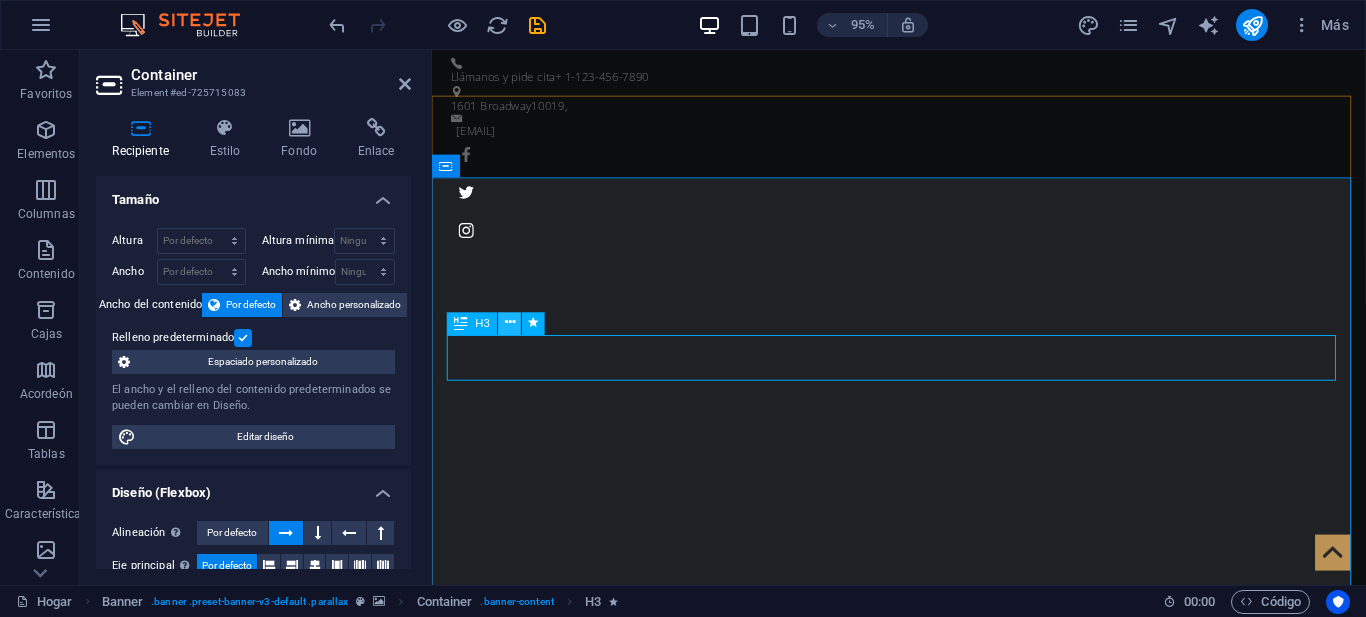 click at bounding box center (510, 323) 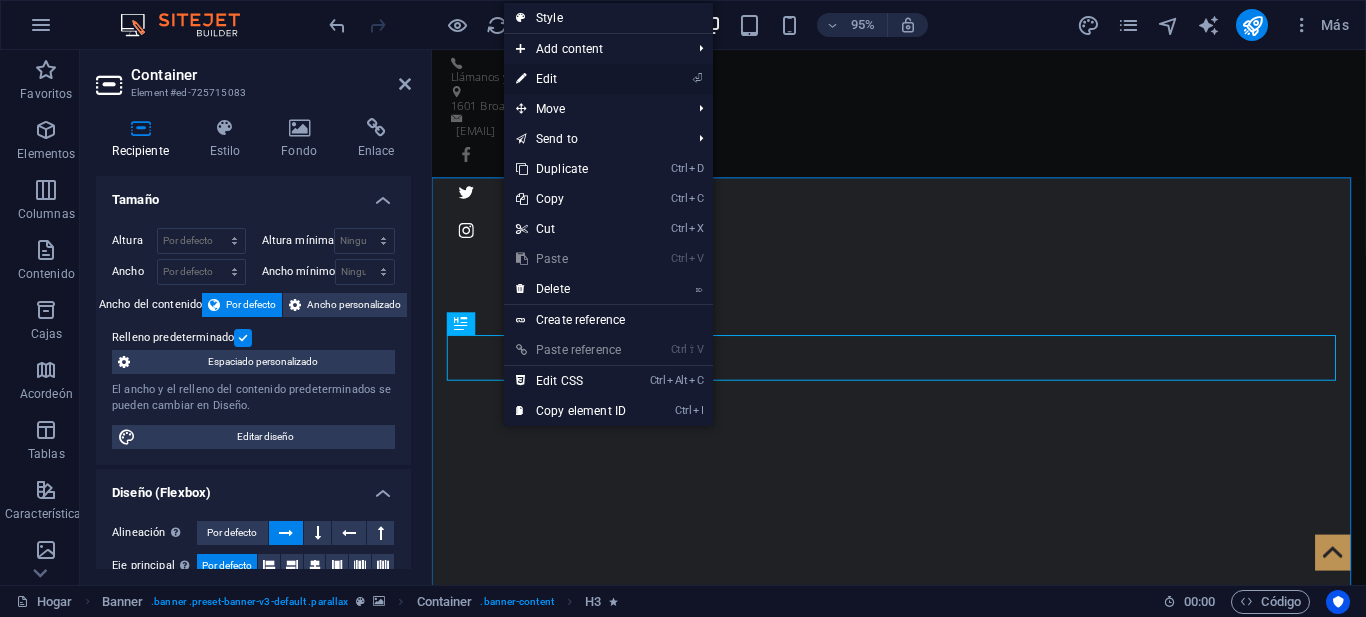 click on "⏎  Edit" at bounding box center (571, 79) 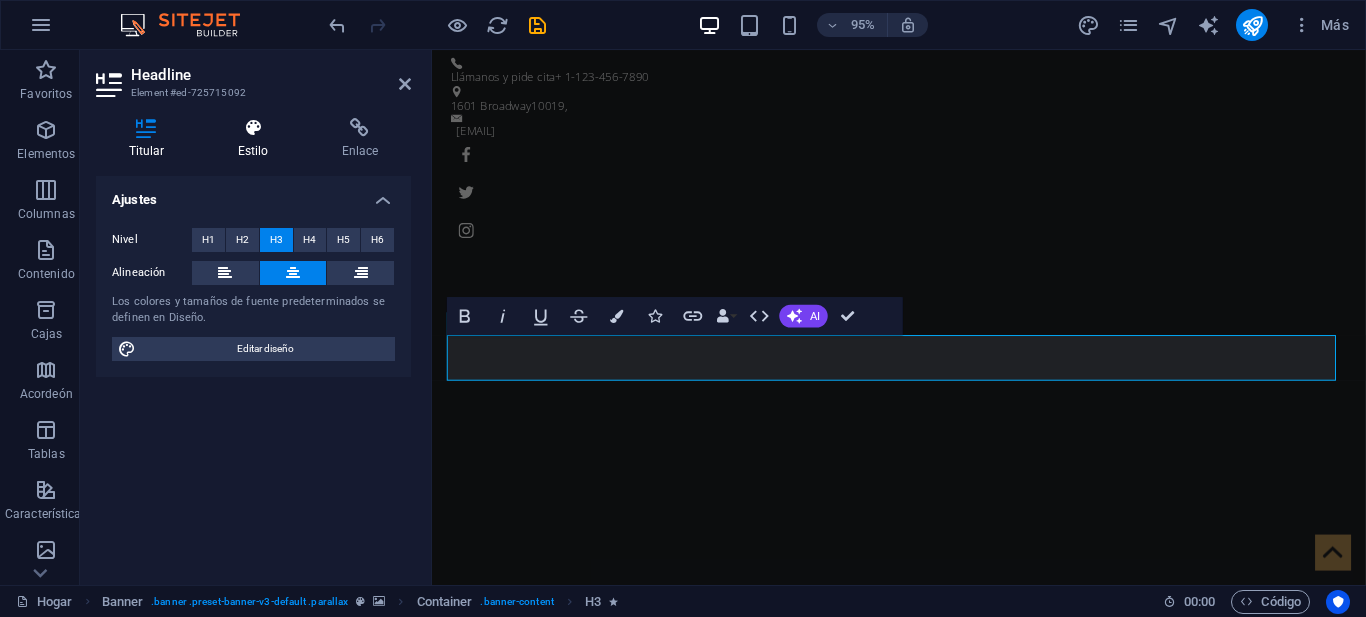 click at bounding box center (253, 128) 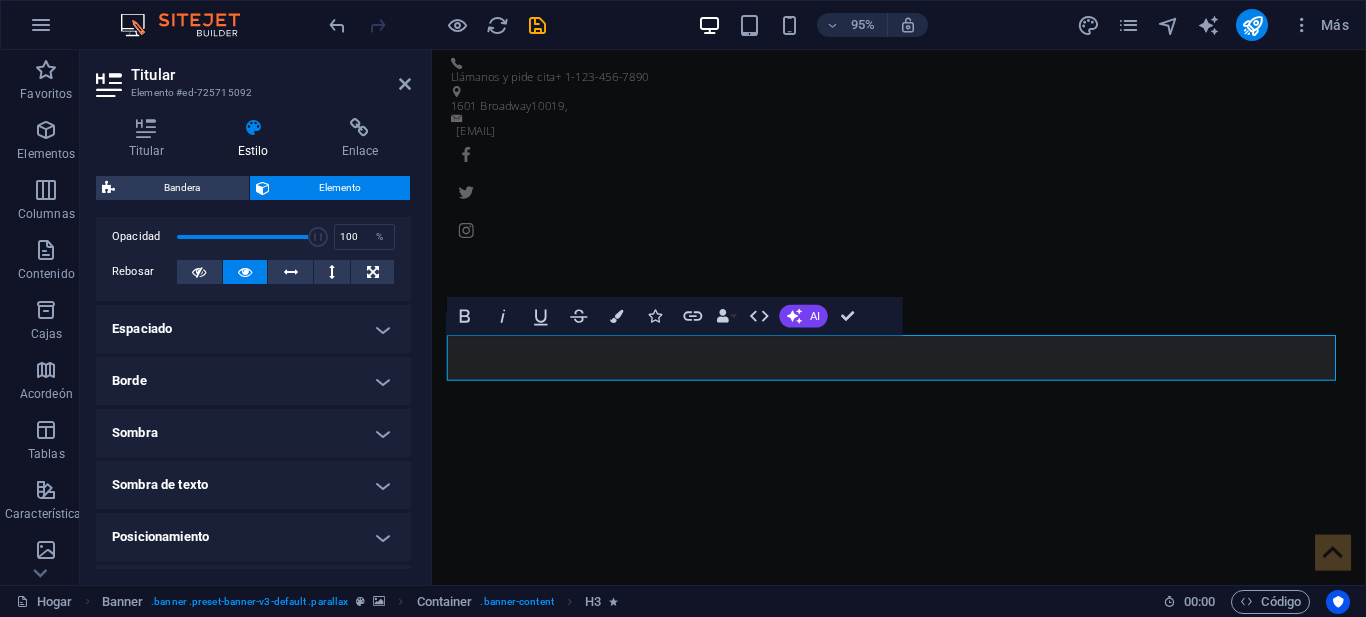 scroll, scrollTop: 210, scrollLeft: 0, axis: vertical 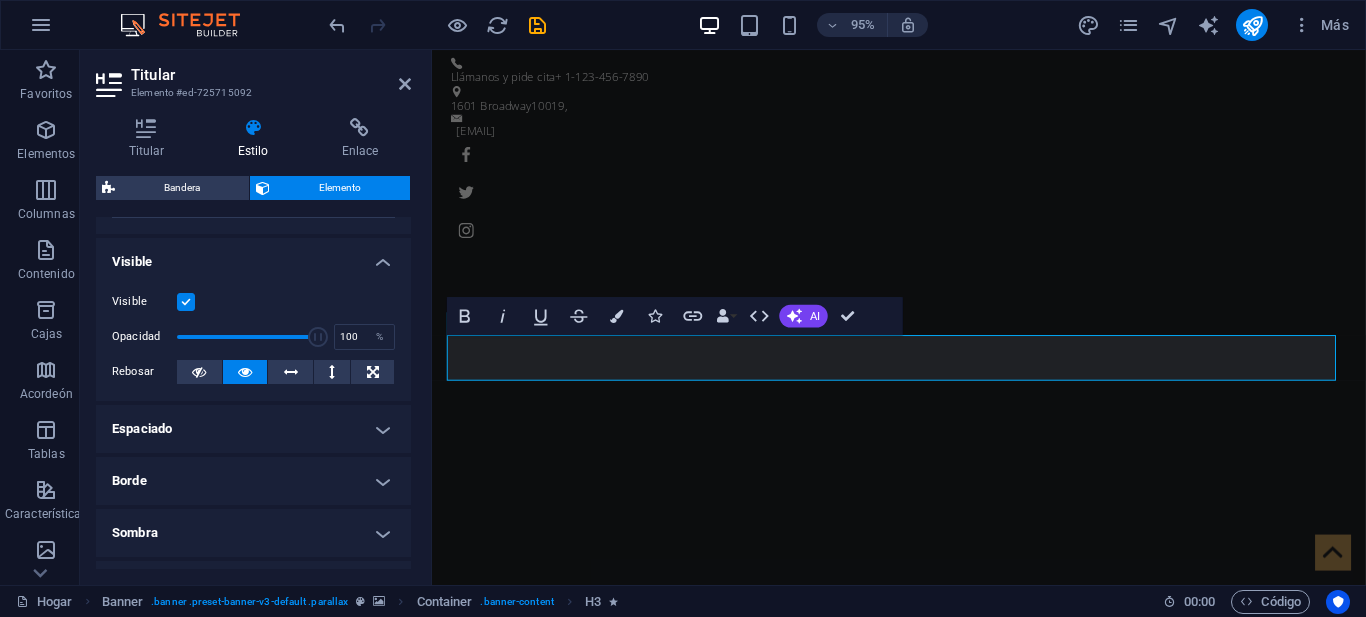 click on "Espaciado" at bounding box center (253, 429) 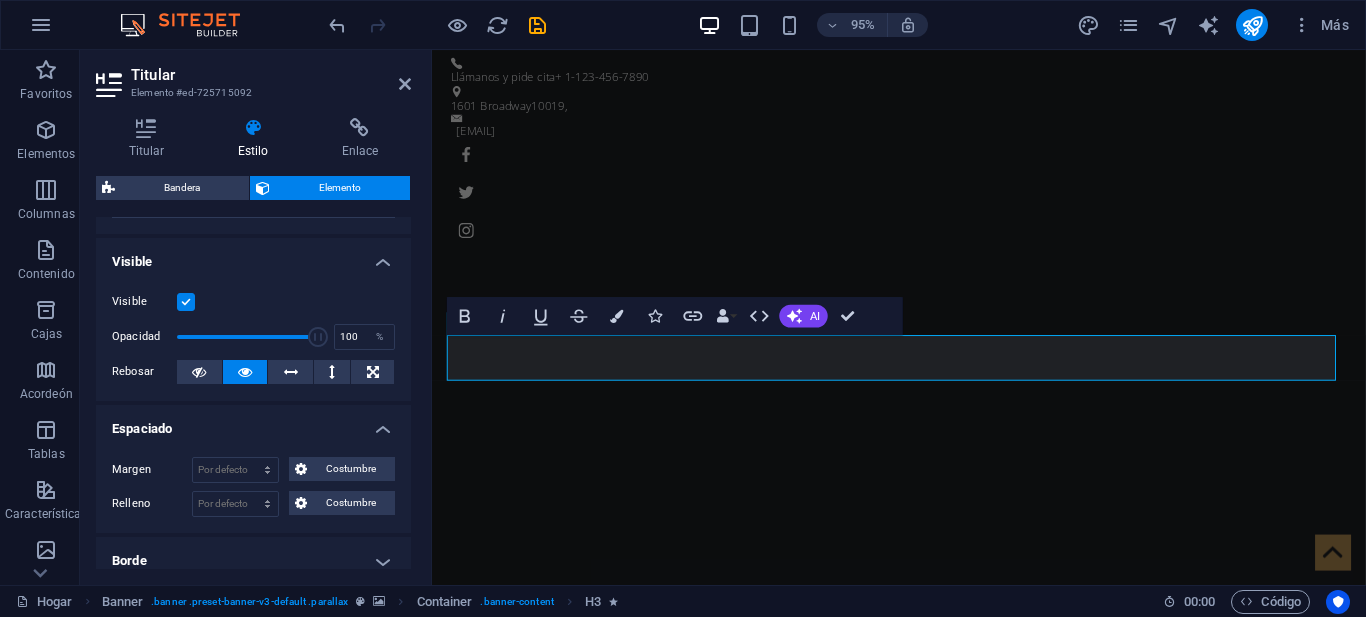 click on "Espaciado" at bounding box center [253, 423] 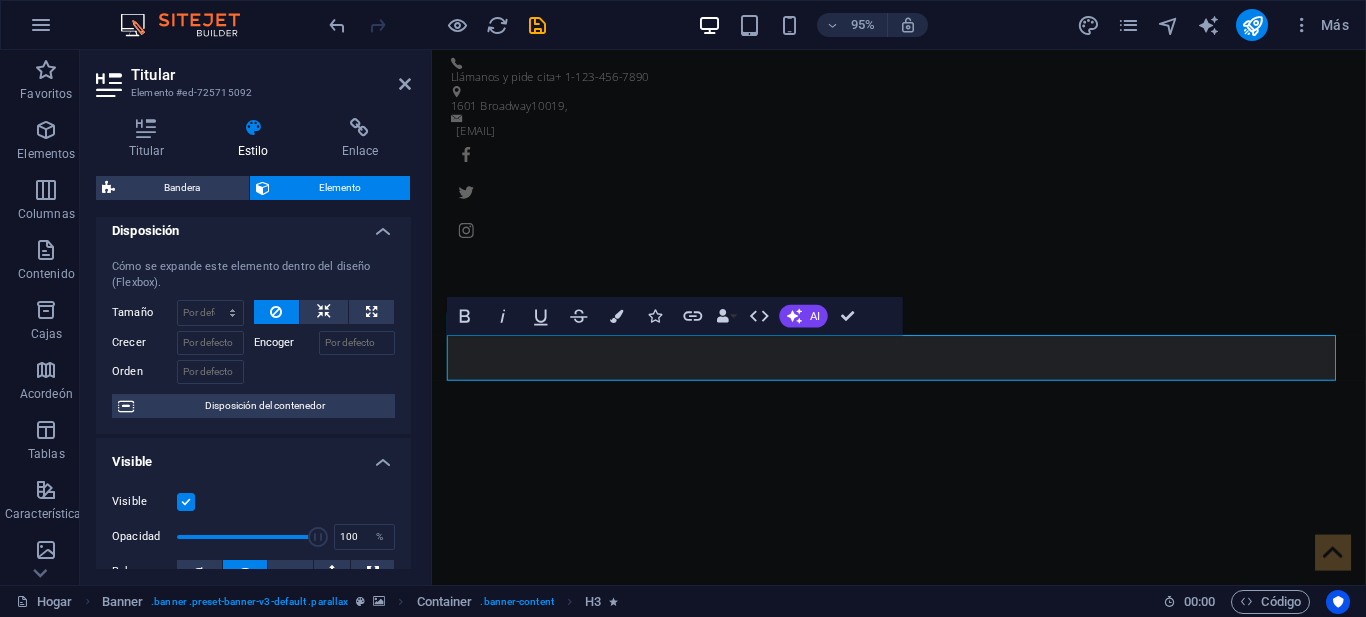 scroll, scrollTop: 0, scrollLeft: 0, axis: both 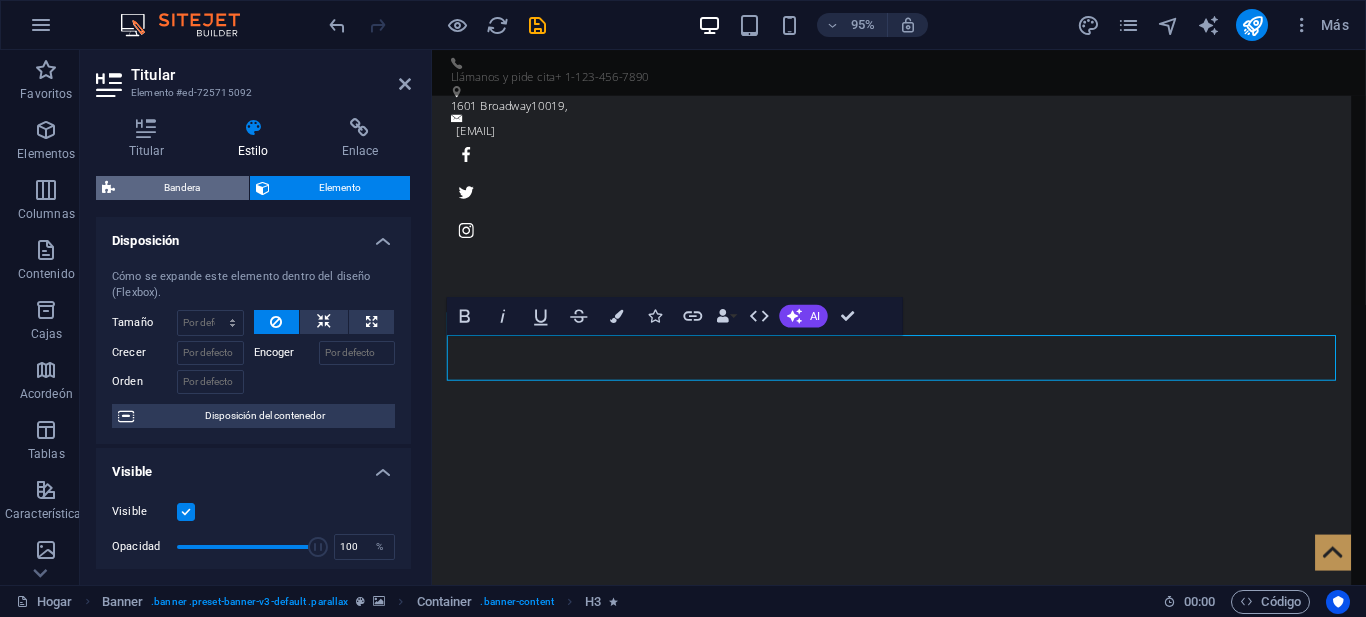 click on "Bandera" at bounding box center [182, 187] 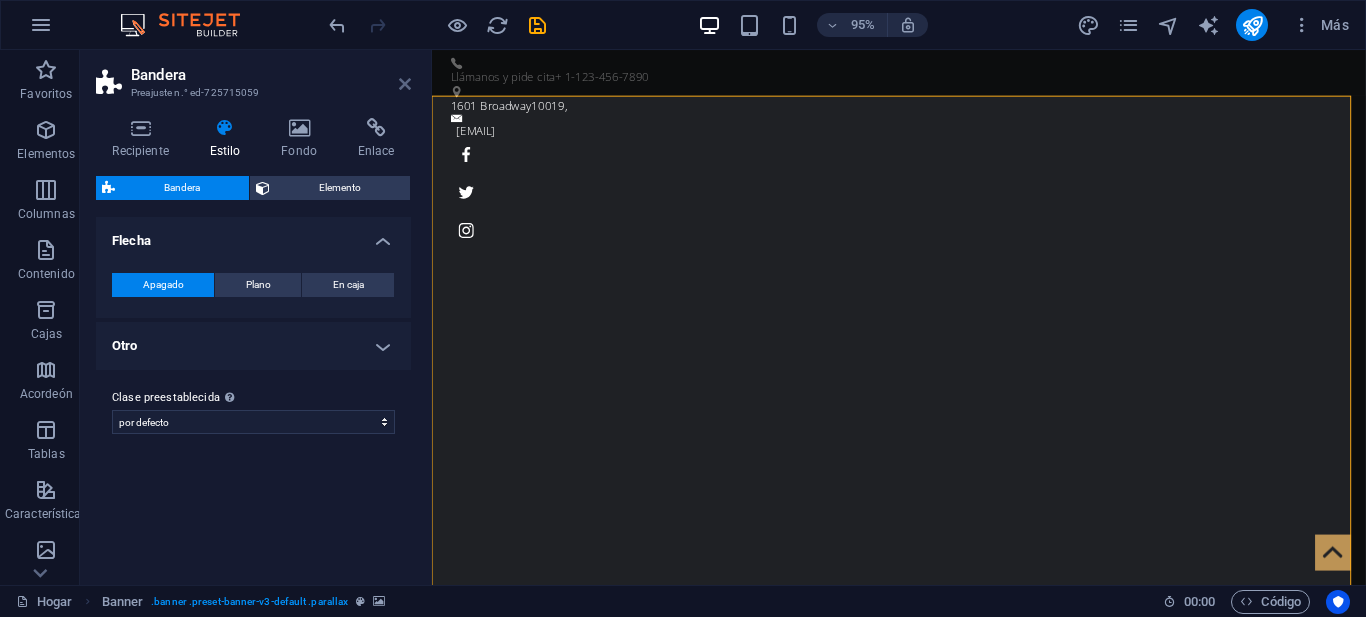click at bounding box center (405, 84) 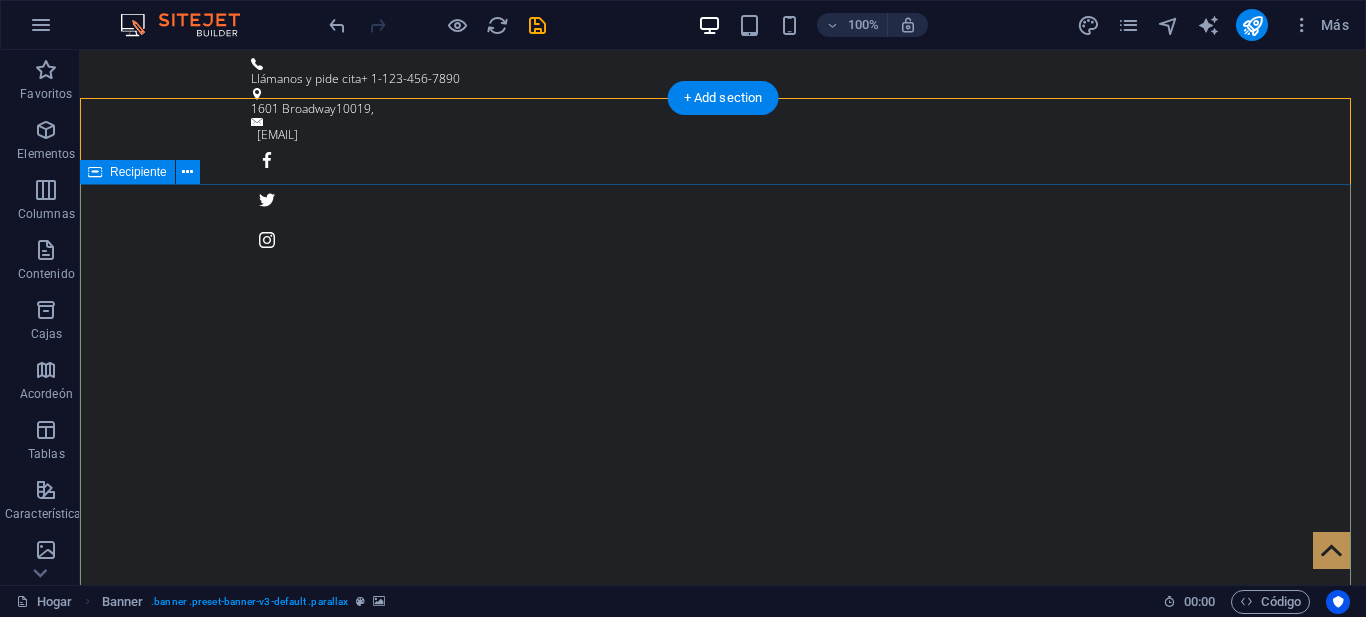 click on "soluciones a medida de tus necesidades Nuevo elemento de texto Más información" at bounding box center (723, 1083) 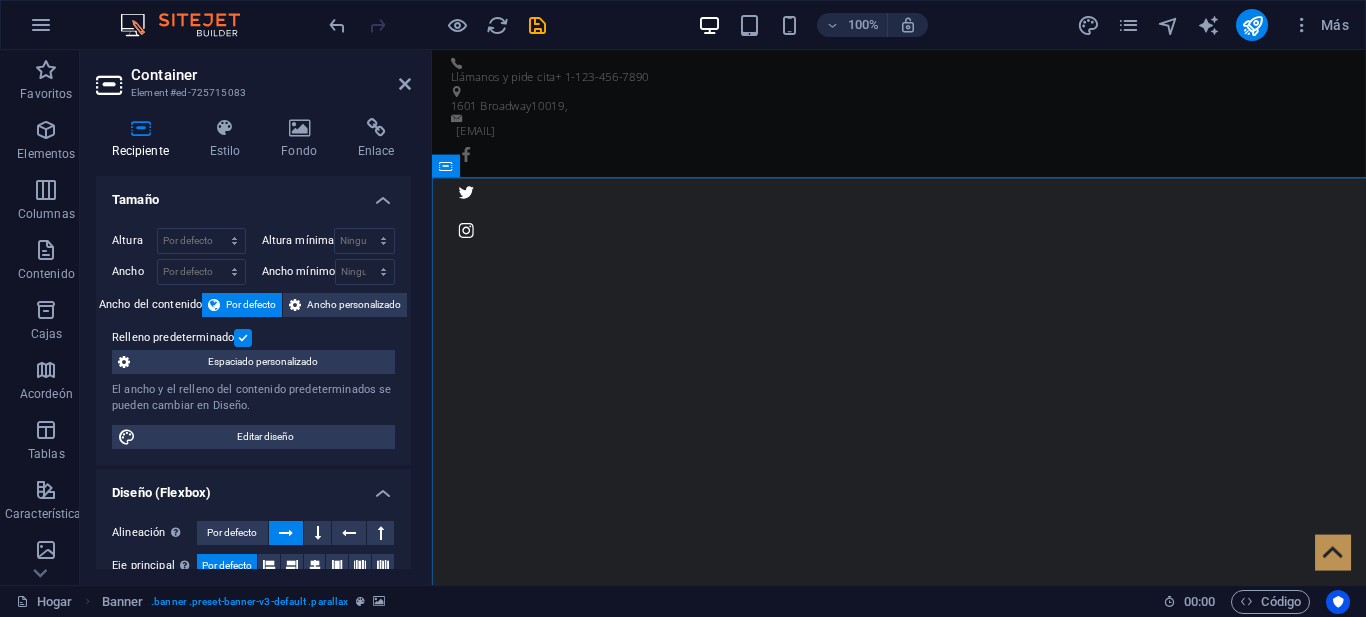 click on "Recipiente Estilo Fondo Enlace Tamaño Altura Por defecto píxeles movimiento rápido del ojo % vh Volkswagen Altura mínima Ninguno píxeles movimiento rápido del ojo % vh Volkswagen Ancho Por defecto píxeles movimiento rápido del ojo % ellos vh Volkswagen Ancho mínimo Ninguno píxeles movimiento rápido del ojo % vh Volkswagen Ancho del contenido Por defecto Ancho personalizado Ancho Por defecto píxeles movimiento rápido del ojo % ellos vh Volkswagen Ancho mínimo Ninguno píxeles movimiento rápido del ojo % vh Volkswagen Relleno predeterminado Espaciado personalizado El ancho y el relleno del contenido predeterminados se pueden cambiar en Diseño. Editar diseño Diseño (Flexbox) Alineación Determina la dirección de flexión. Por defecto Eje principal Determinar cómo deben comportarse los elementos a lo largo del eje principal dentro de este contenedor (justificar el contenido). Por defecto Eje lateral Por defecto Envoltura Por defecto En Apagado Llenar Por defecto Accesibilidad" at bounding box center [253, 343] 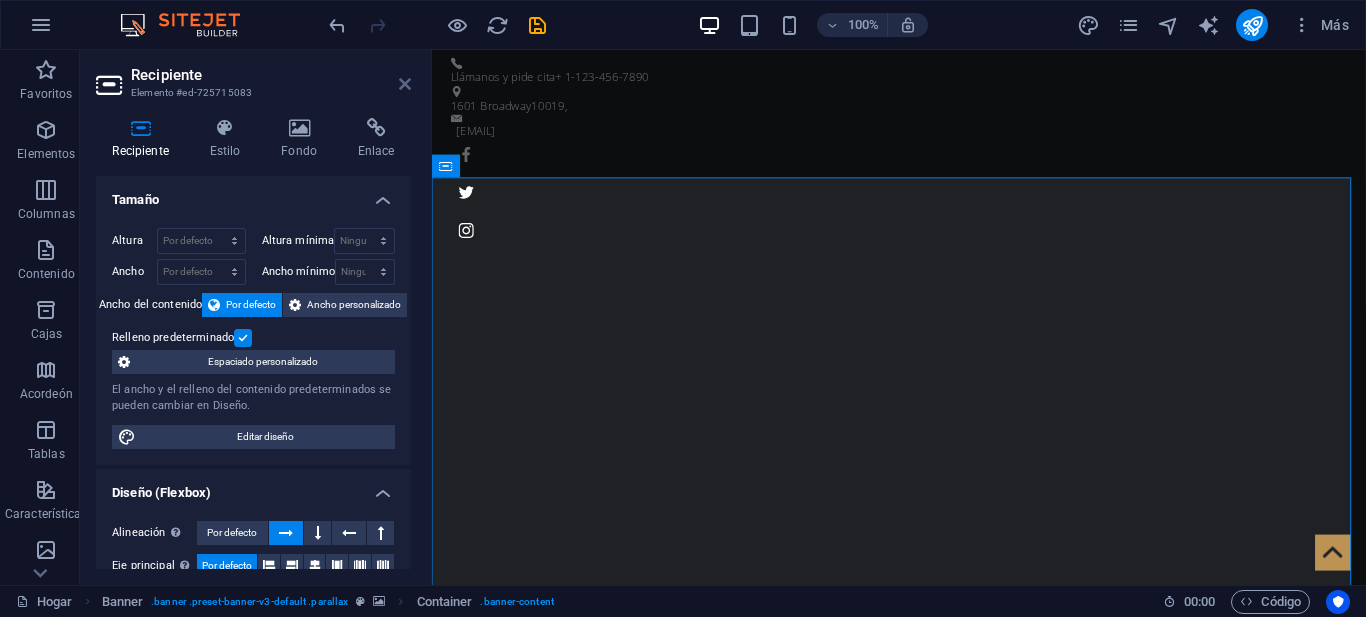 click at bounding box center [405, 84] 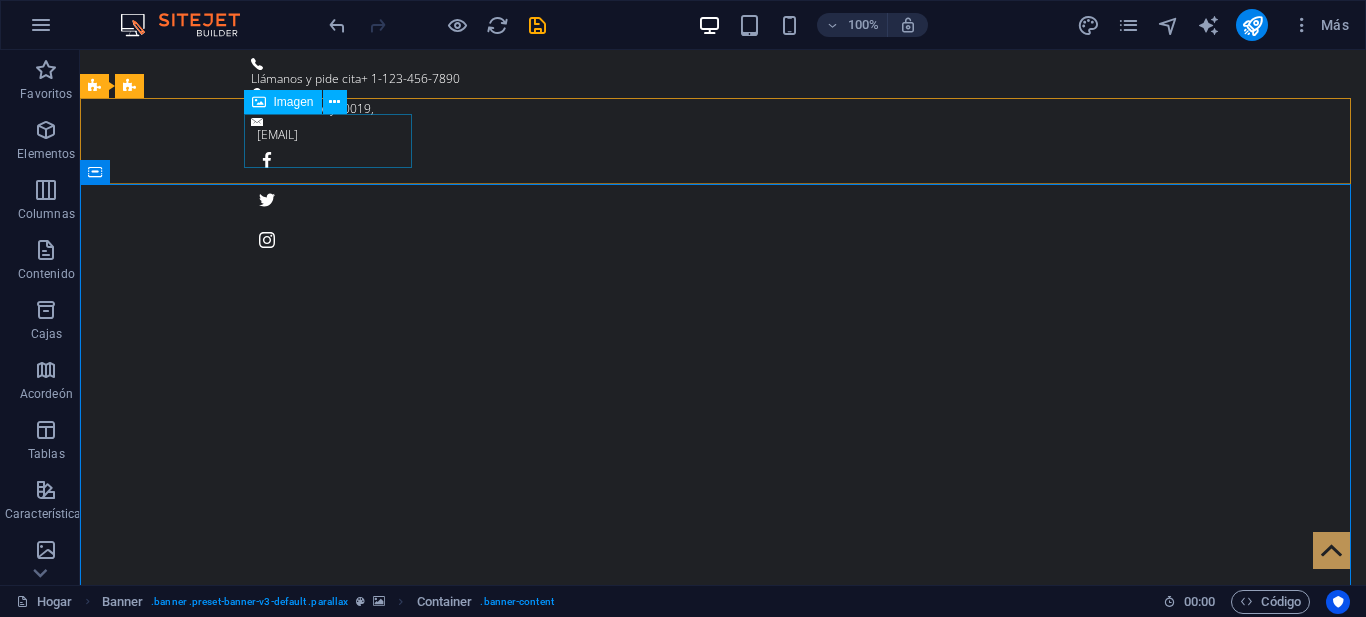 click on "Imagen" at bounding box center (294, 102) 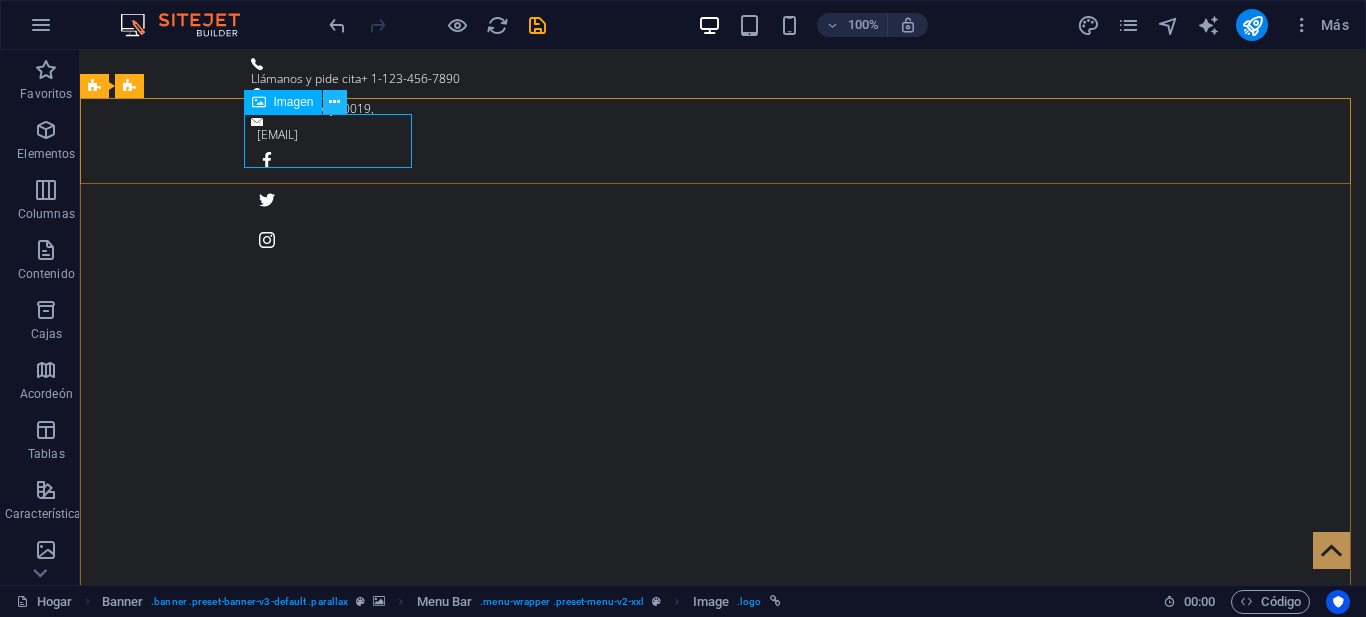 click at bounding box center (335, 102) 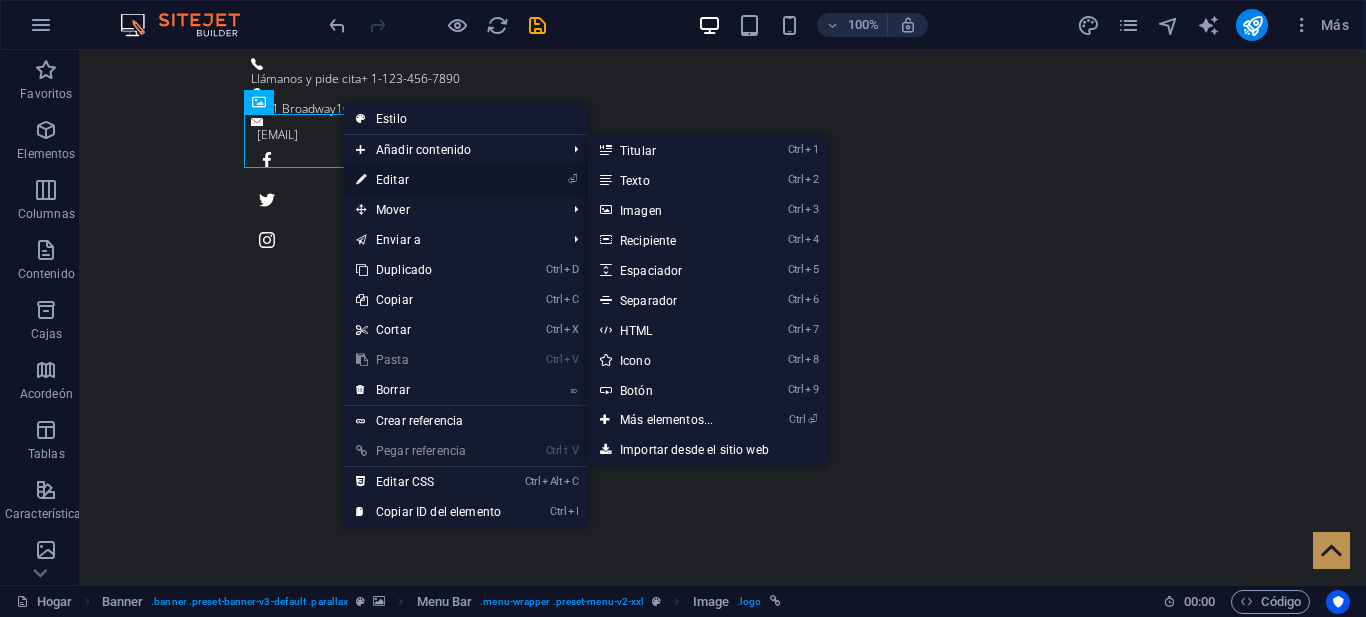 click on "Editar" at bounding box center (392, 180) 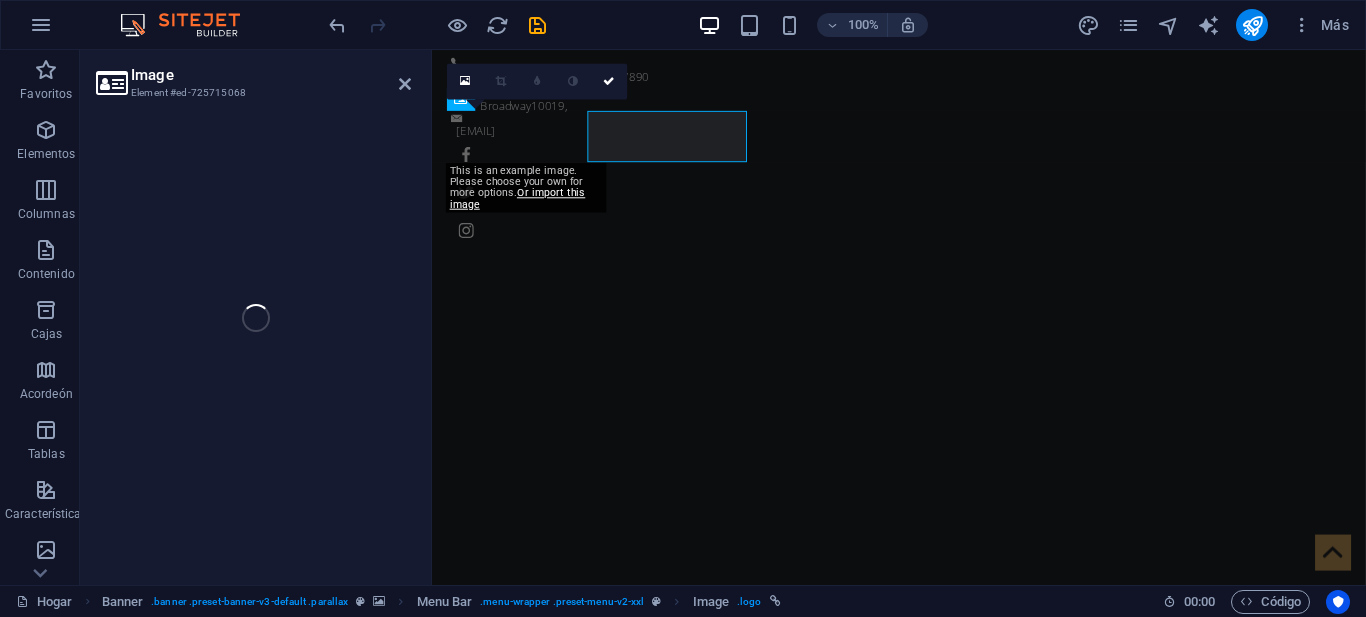 select on "px" 